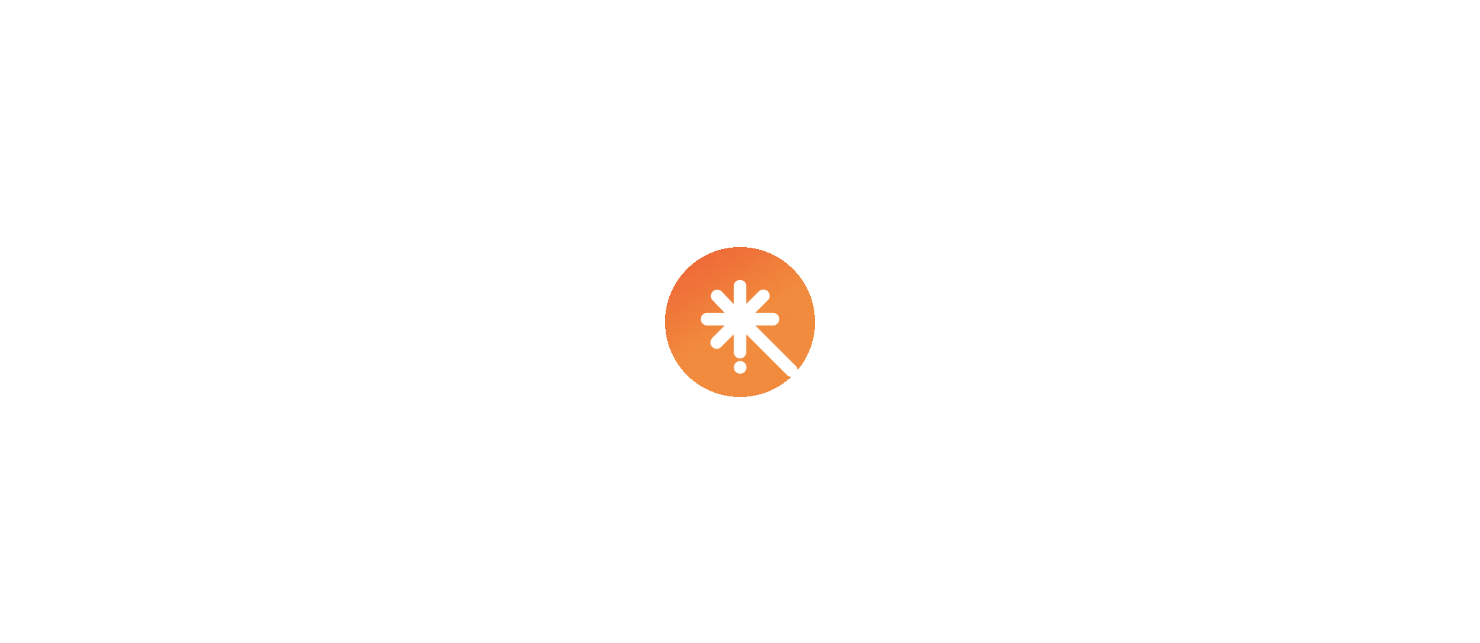 scroll, scrollTop: 0, scrollLeft: 0, axis: both 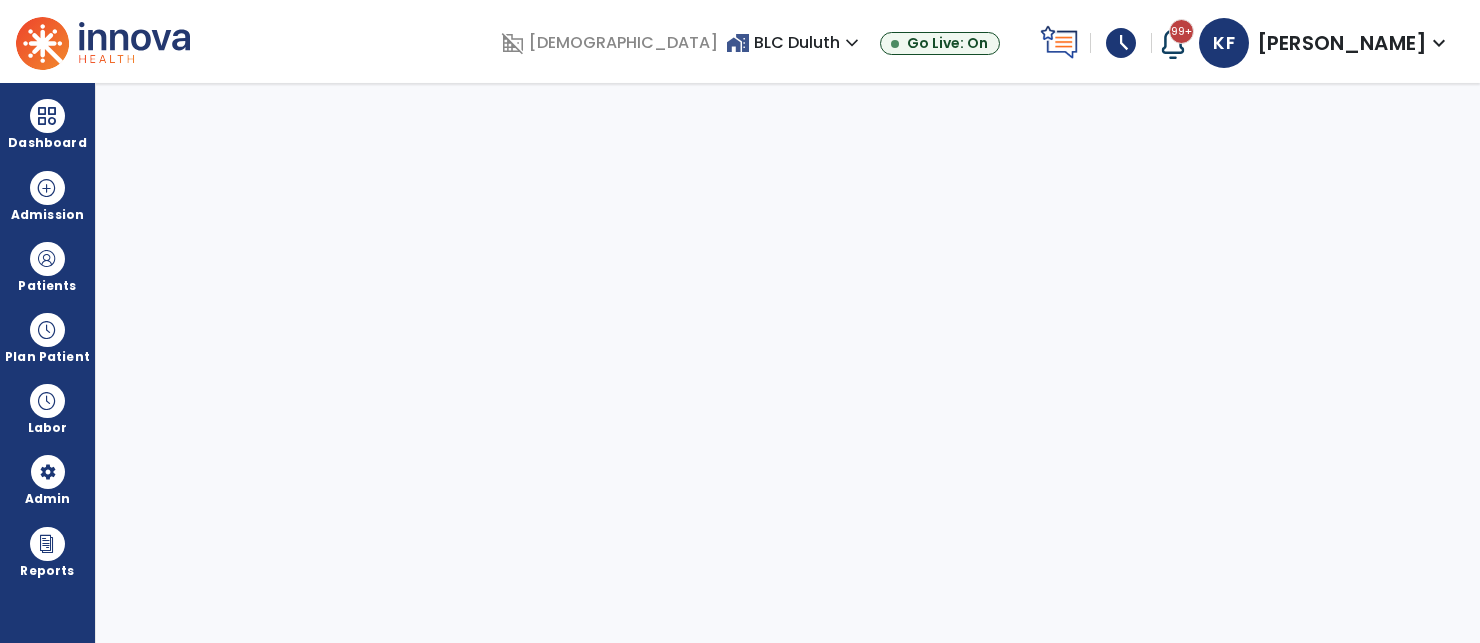 select on "***" 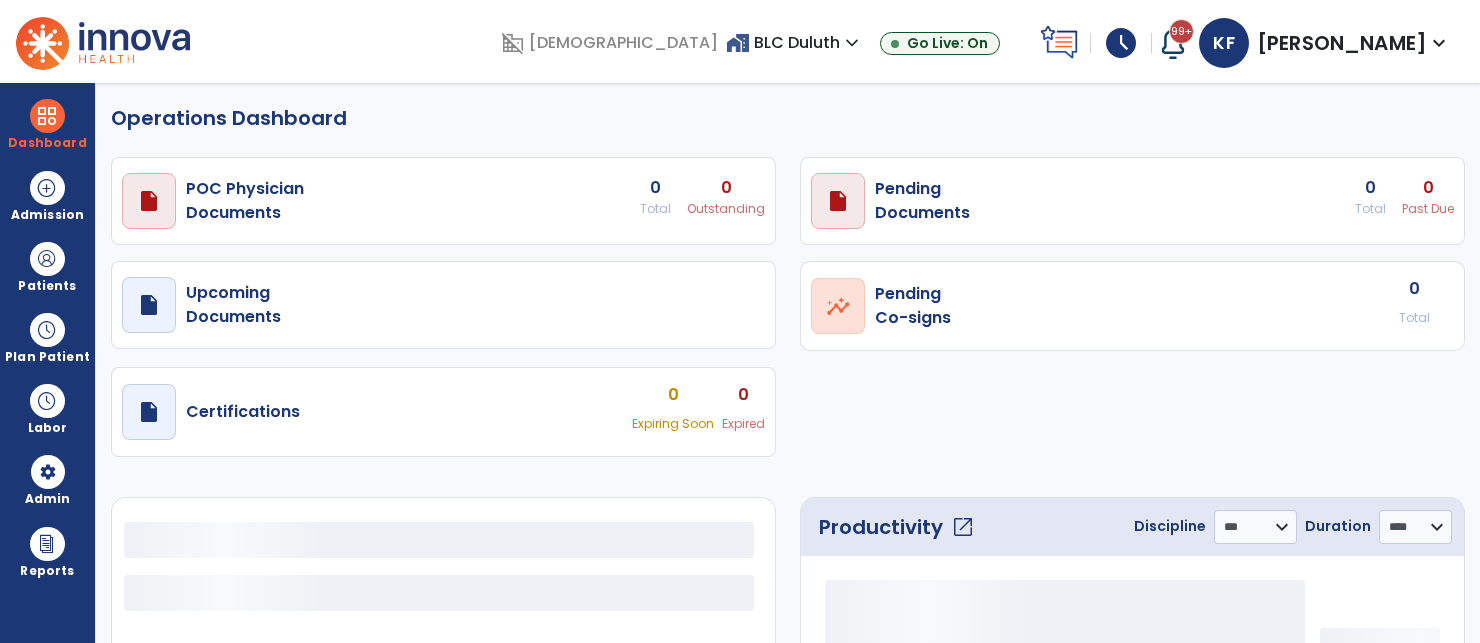 select on "***" 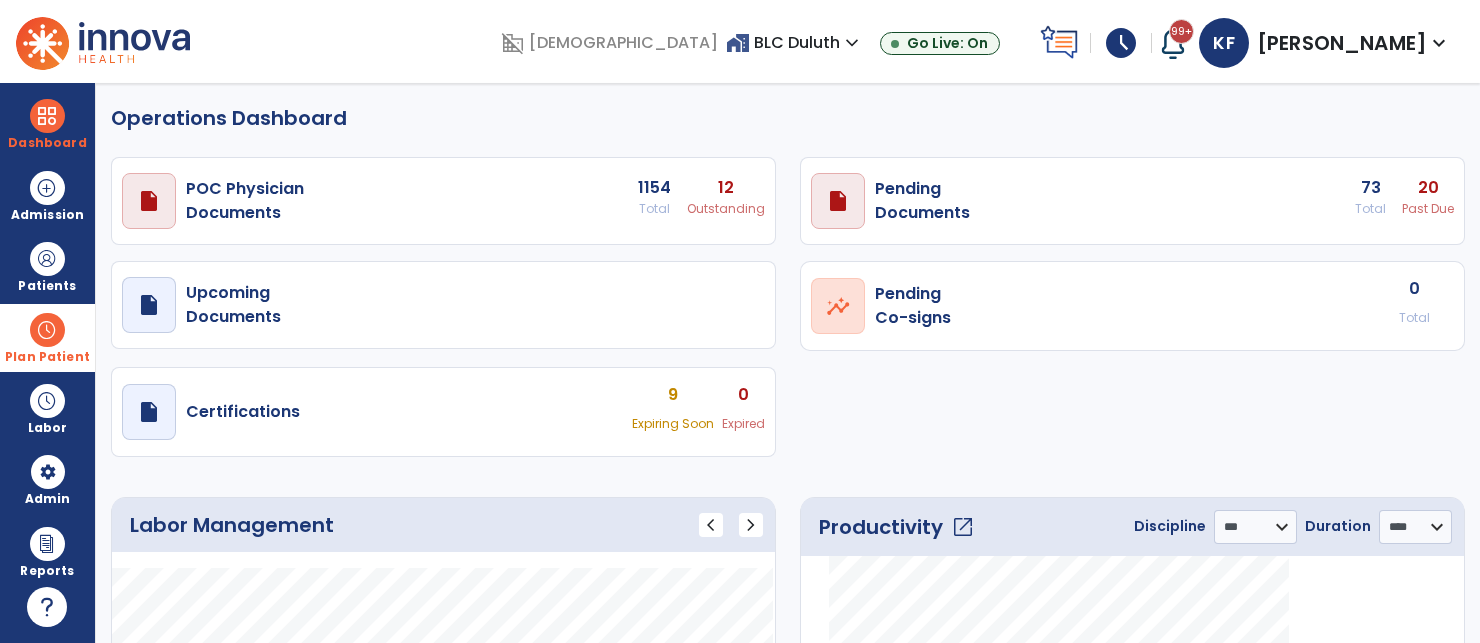 click on "Plan Patient" at bounding box center (47, 266) 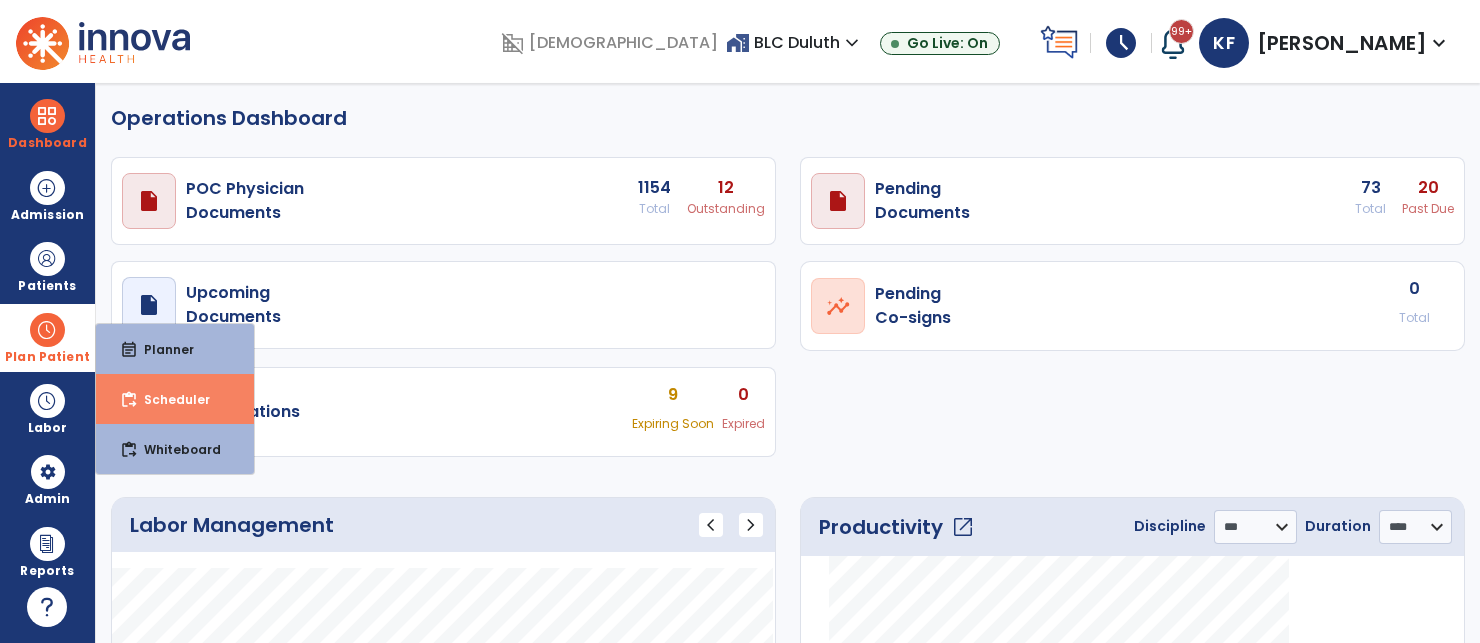 click on "content_paste_go  Scheduler" at bounding box center [175, 399] 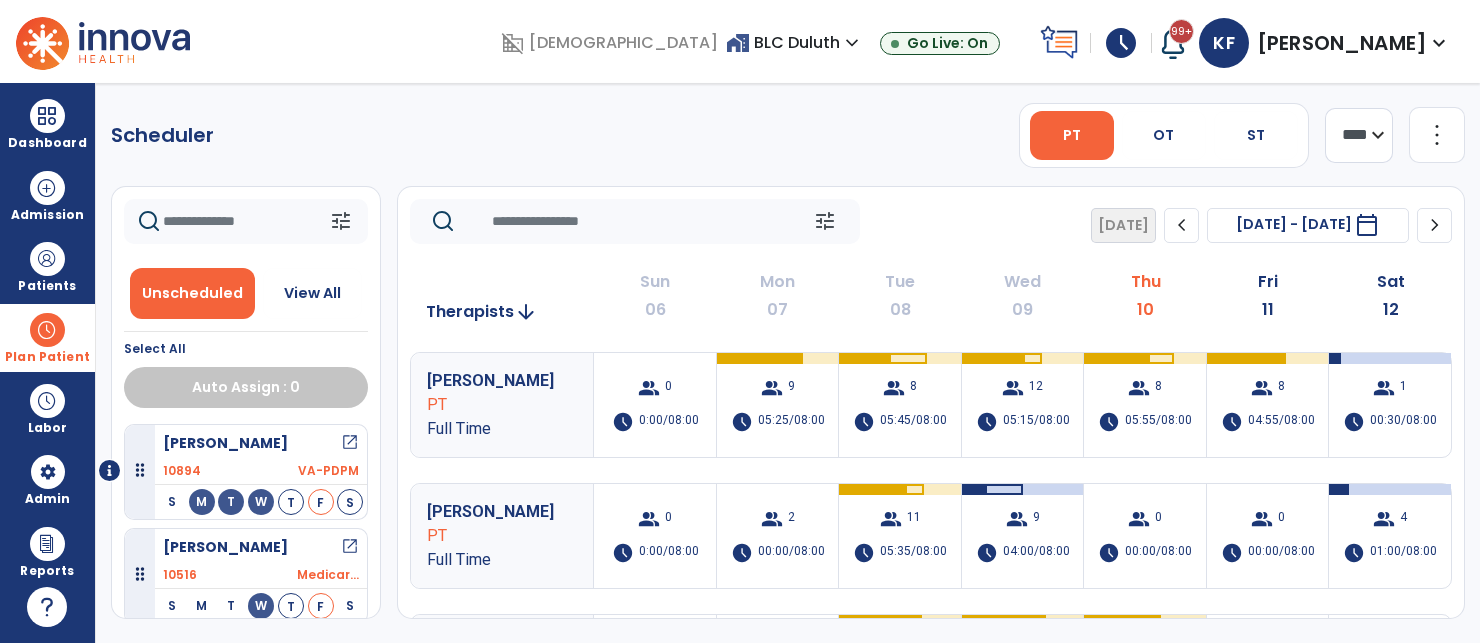 click on "**** ***" 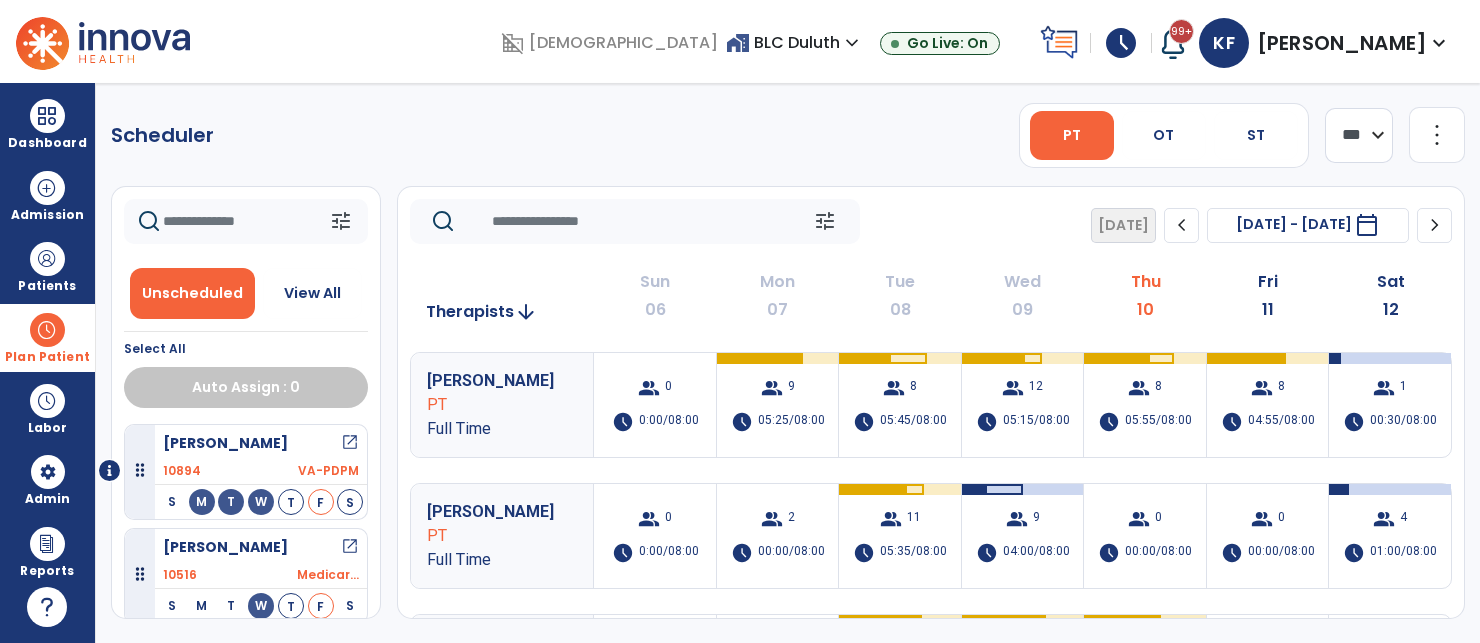 click on "**** ***" 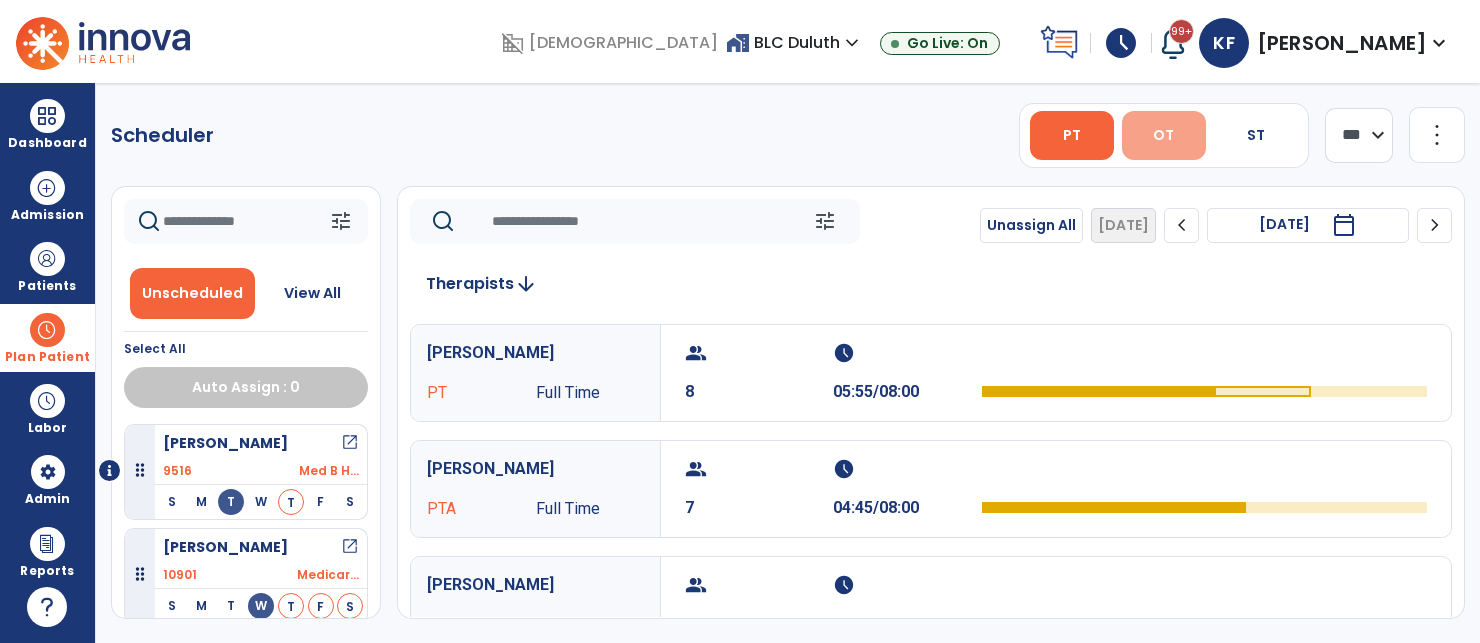 click on "OT" at bounding box center [1163, 135] 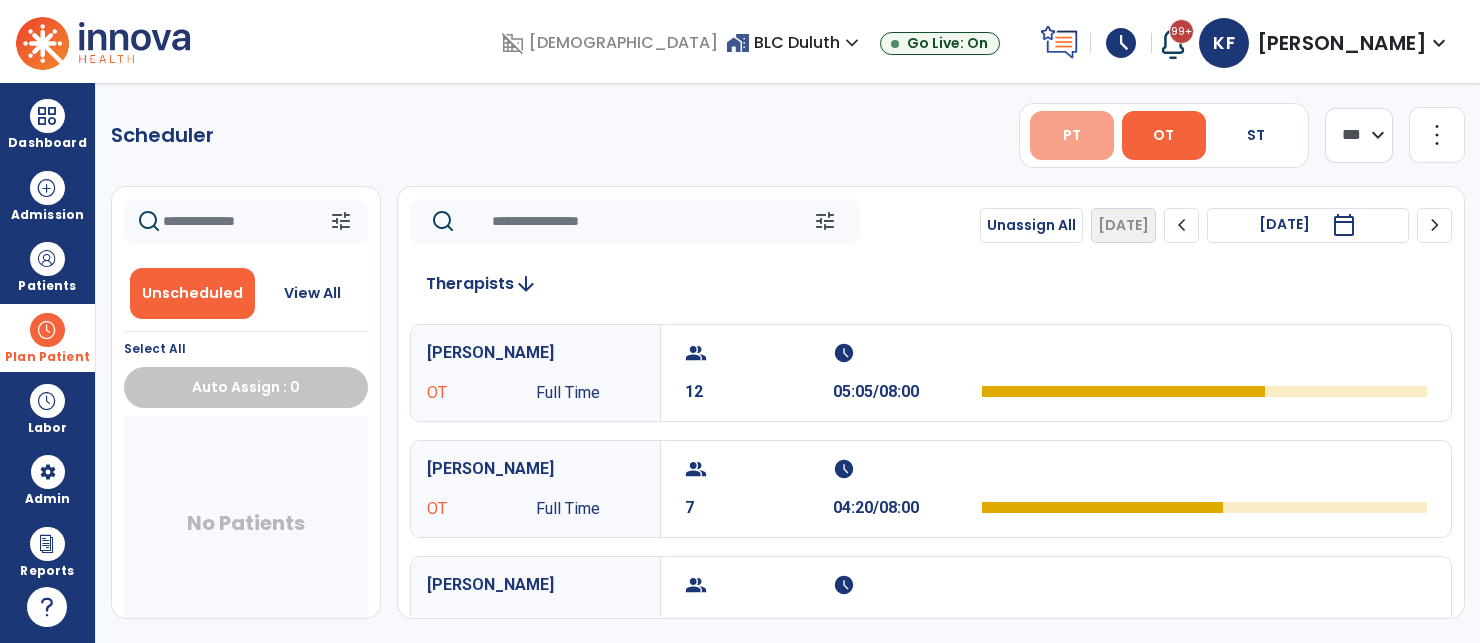 click on "PT" at bounding box center [1072, 135] 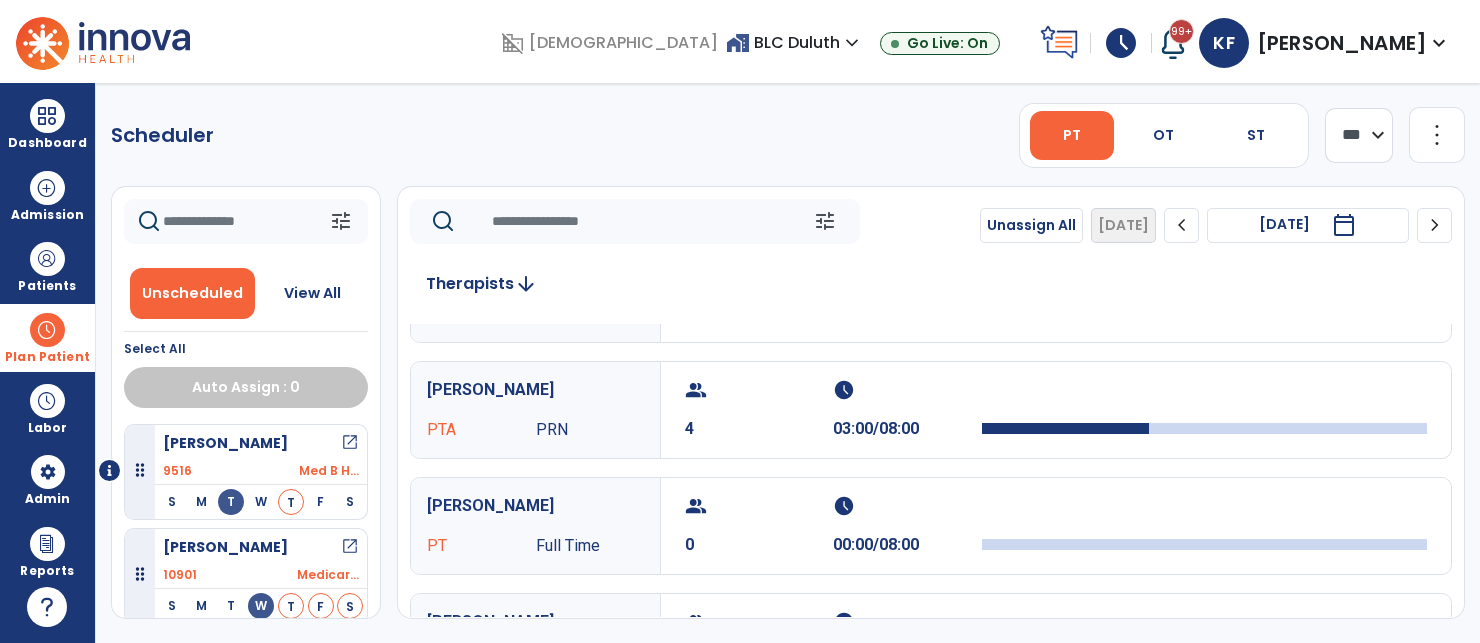 scroll, scrollTop: 194, scrollLeft: 0, axis: vertical 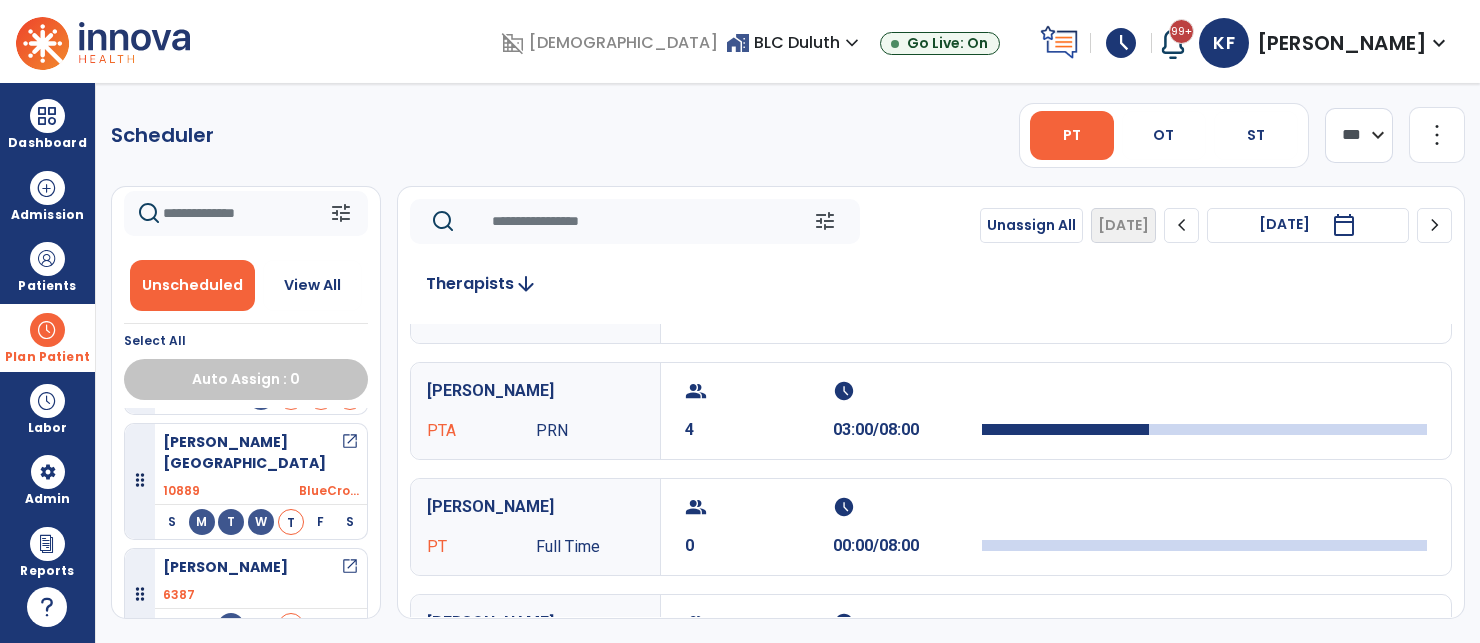 click at bounding box center [47, 330] 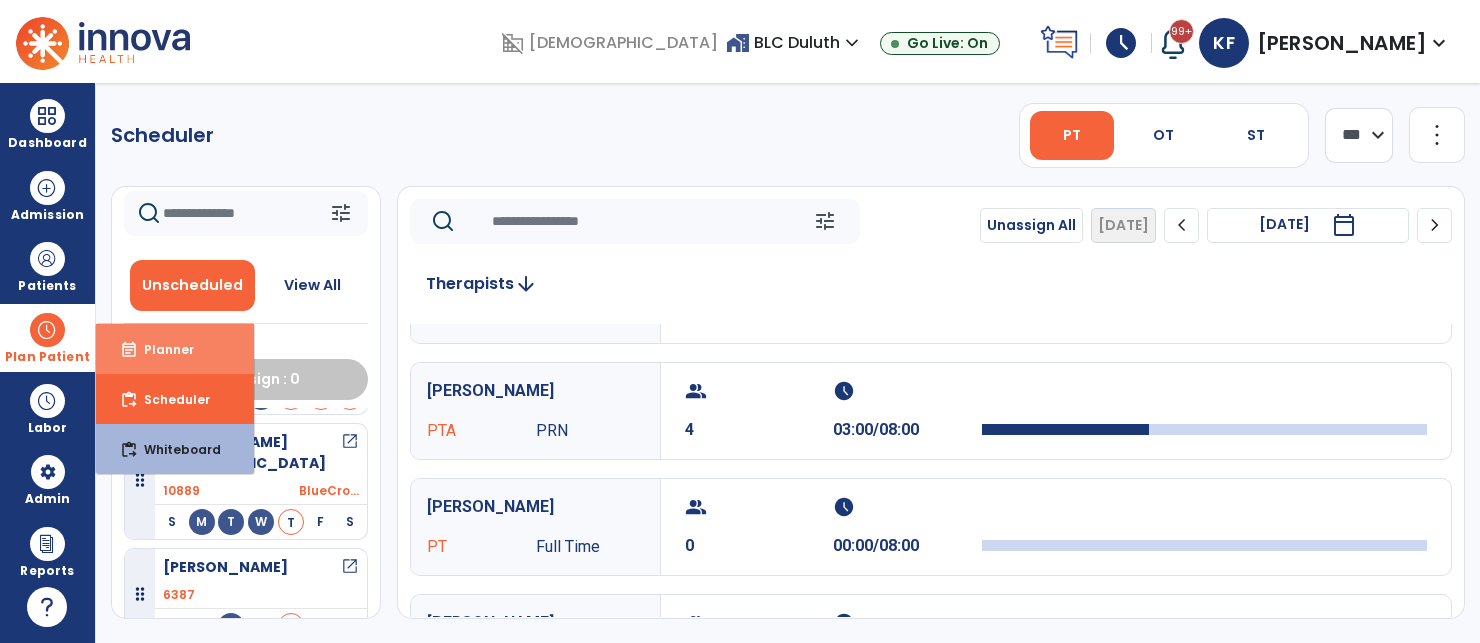 click on "event_note" at bounding box center (129, 350) 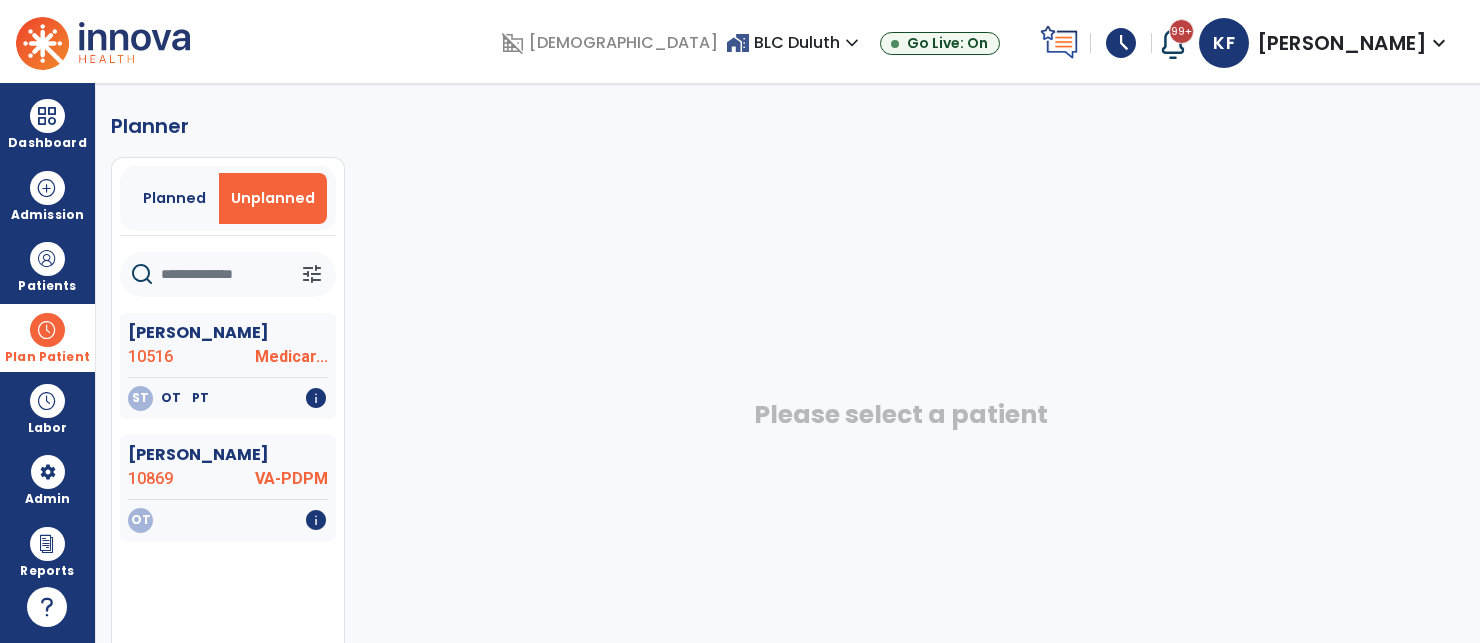click at bounding box center (47, 330) 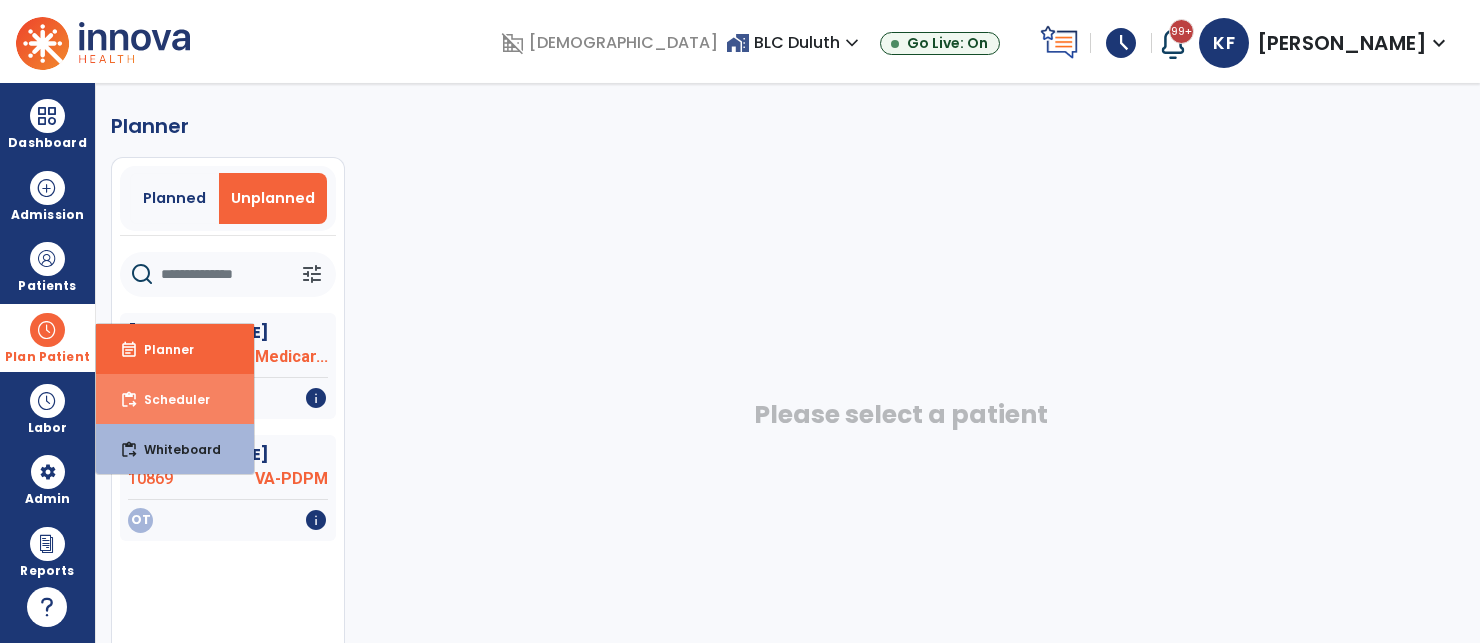 click on "Scheduler" at bounding box center (169, 399) 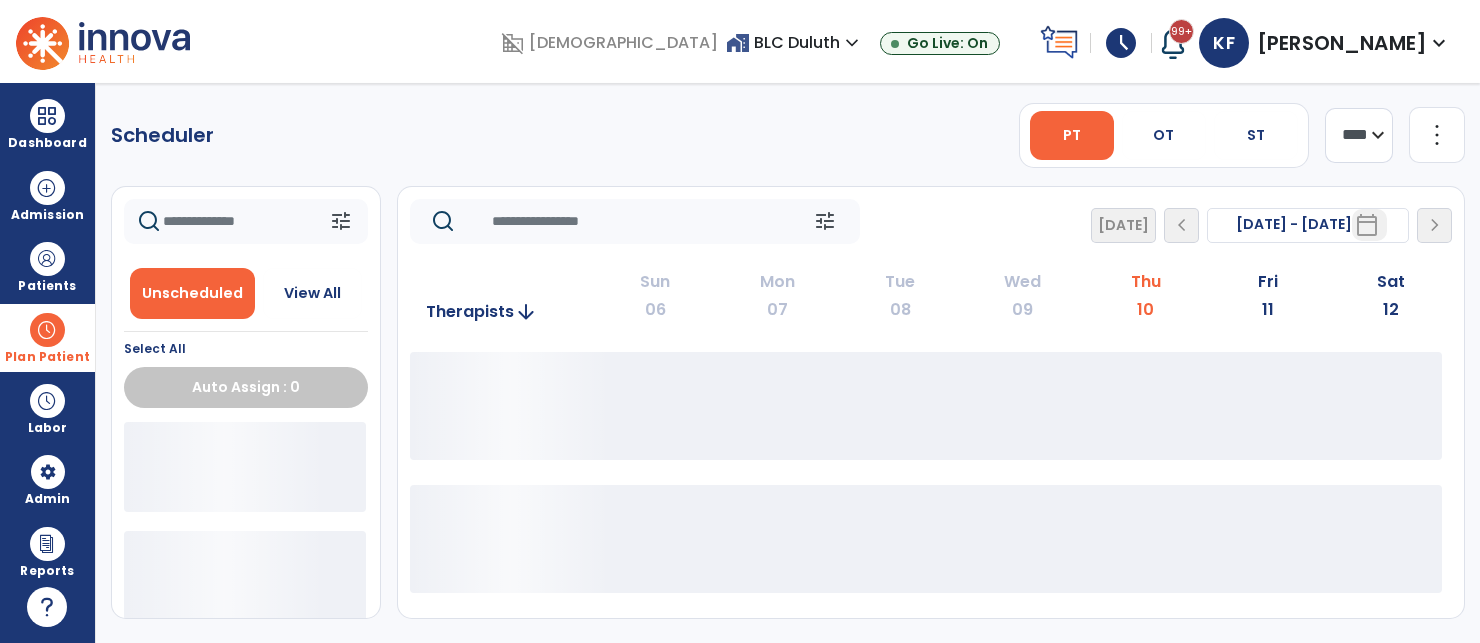 click on "**** ***" 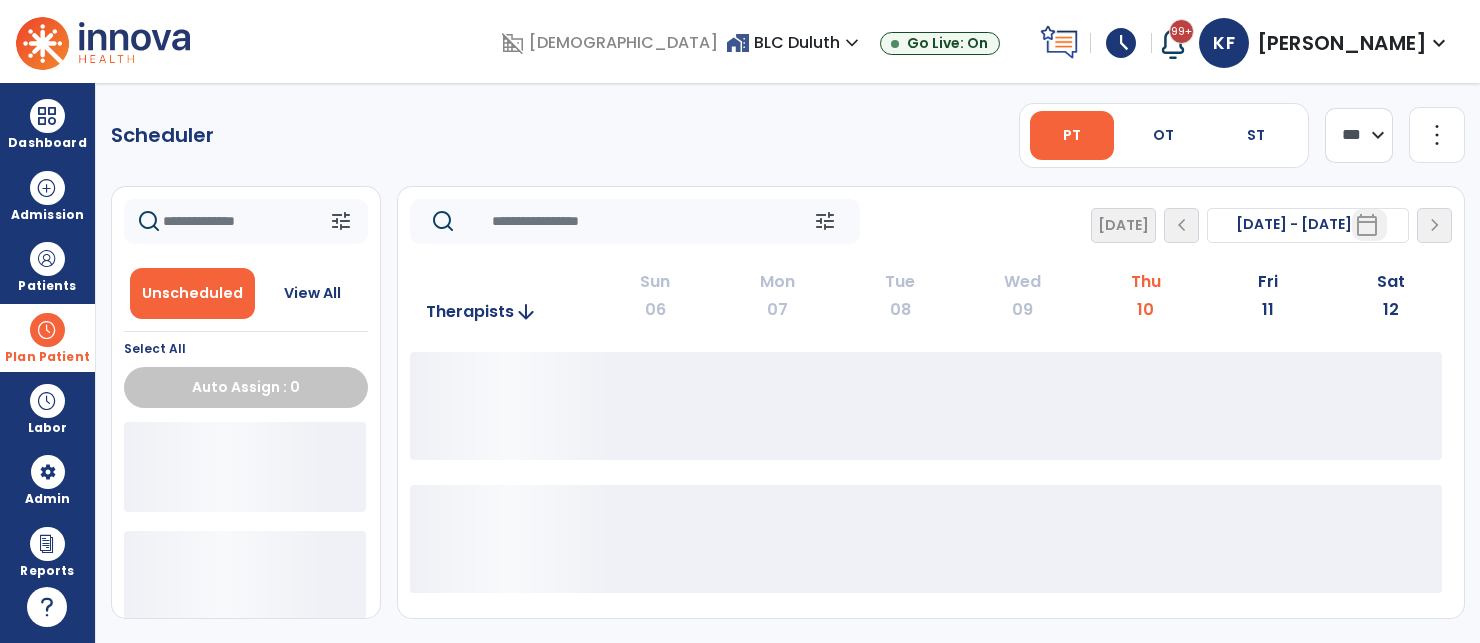 click on "**** ***" 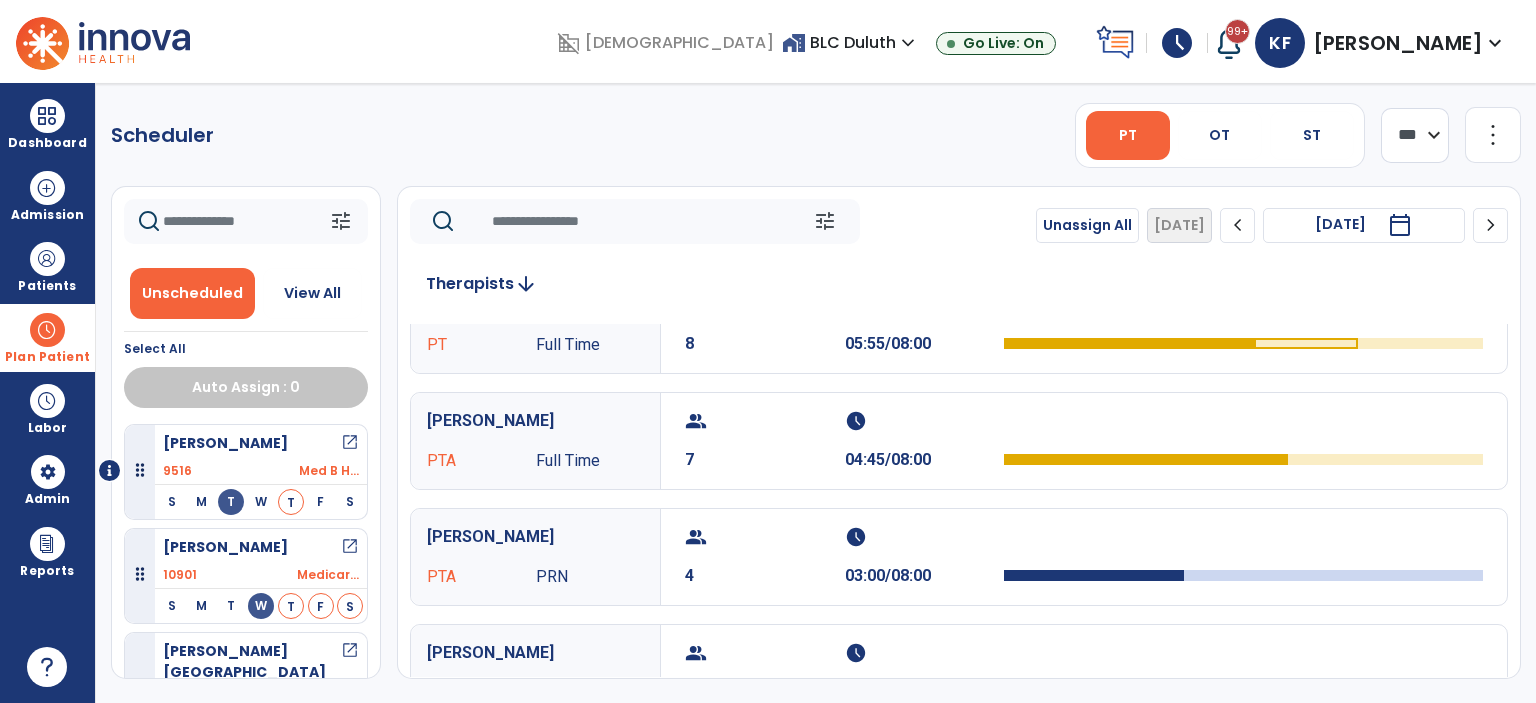scroll, scrollTop: 32, scrollLeft: 0, axis: vertical 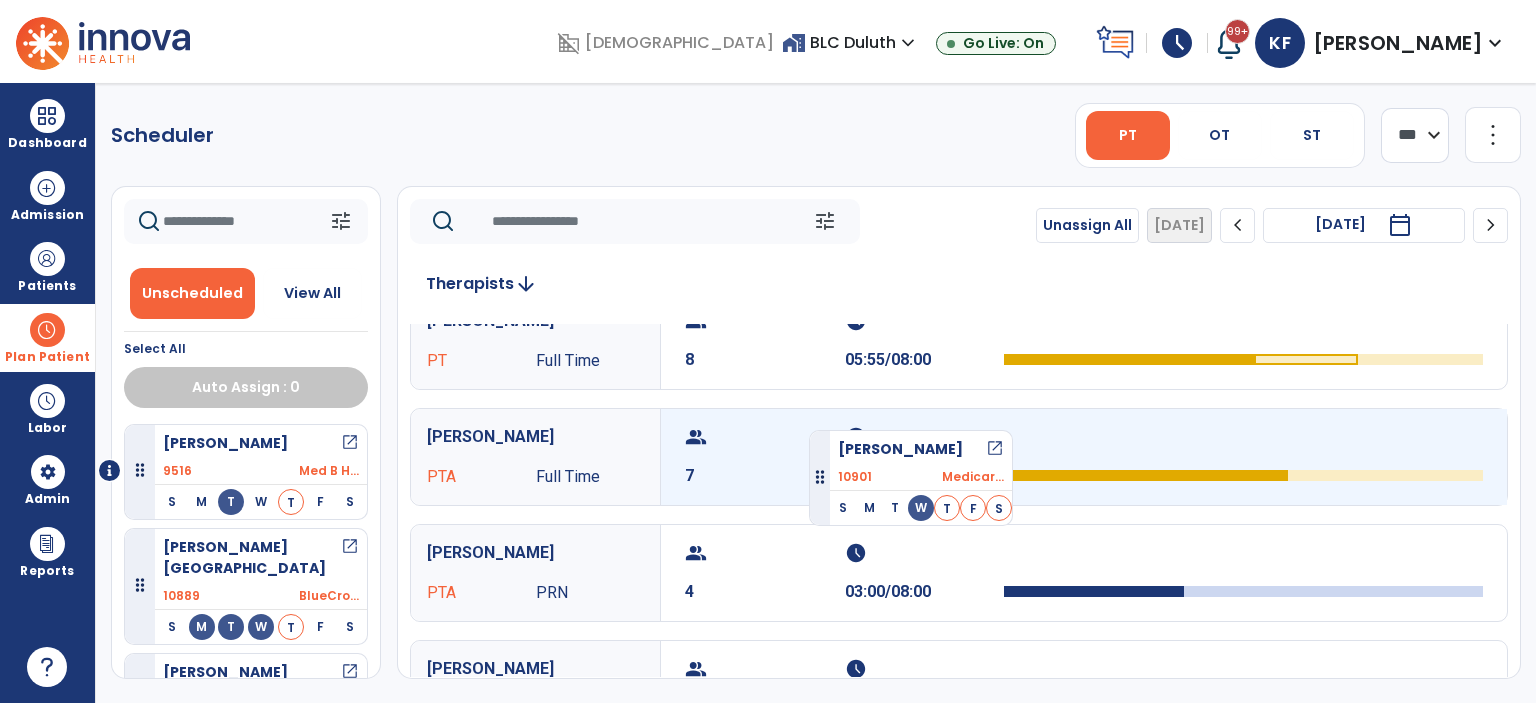drag, startPoint x: 181, startPoint y: 556, endPoint x: 809, endPoint y: 422, distance: 642.1371 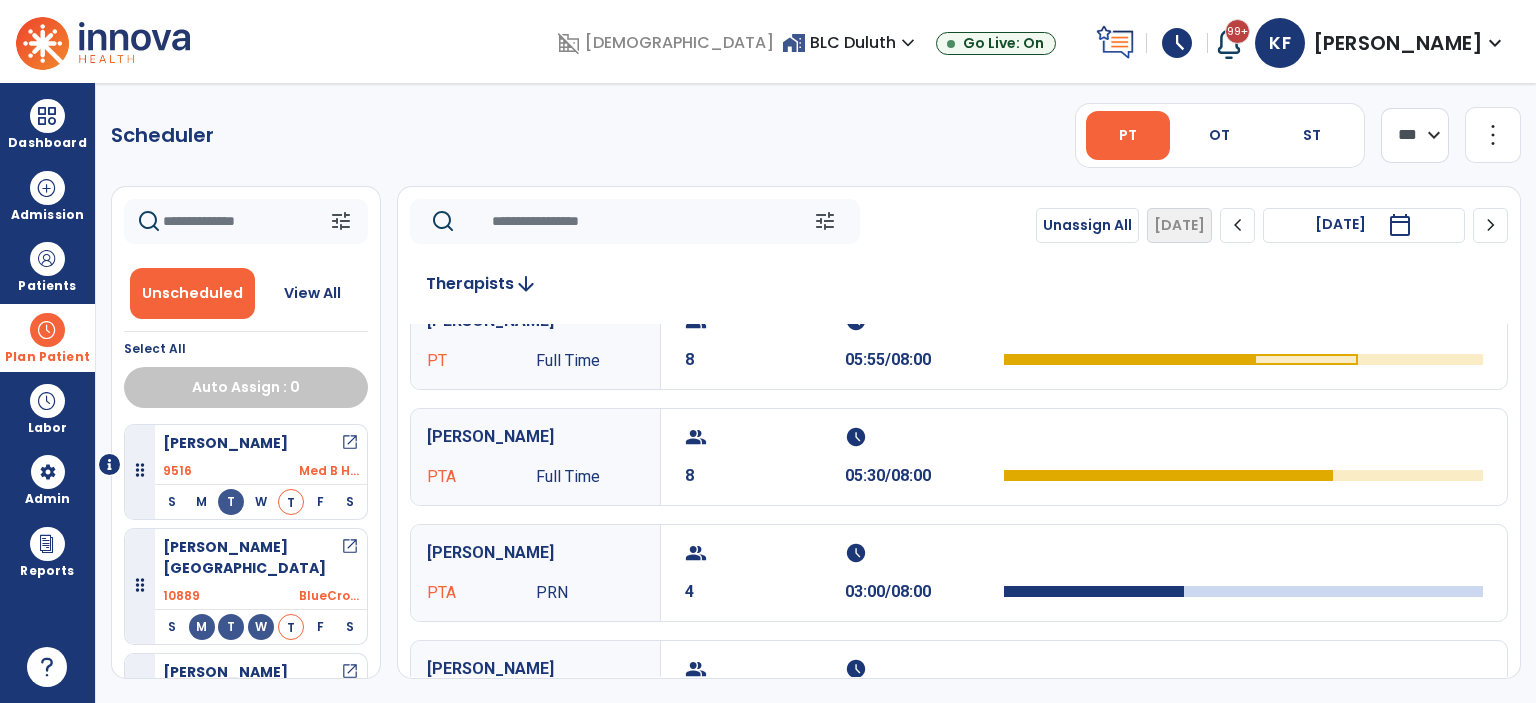 scroll, scrollTop: 38, scrollLeft: 0, axis: vertical 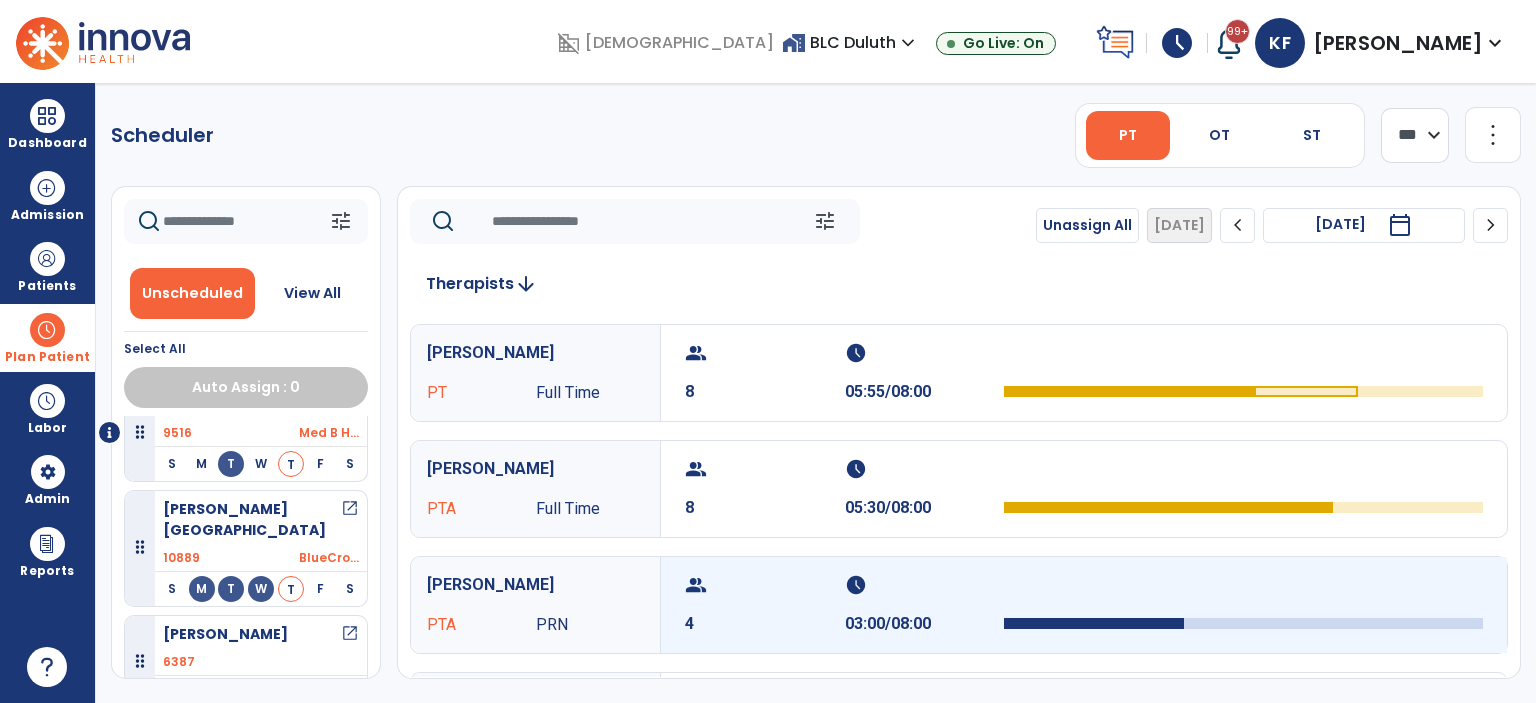 click on "group  4" at bounding box center (765, 605) 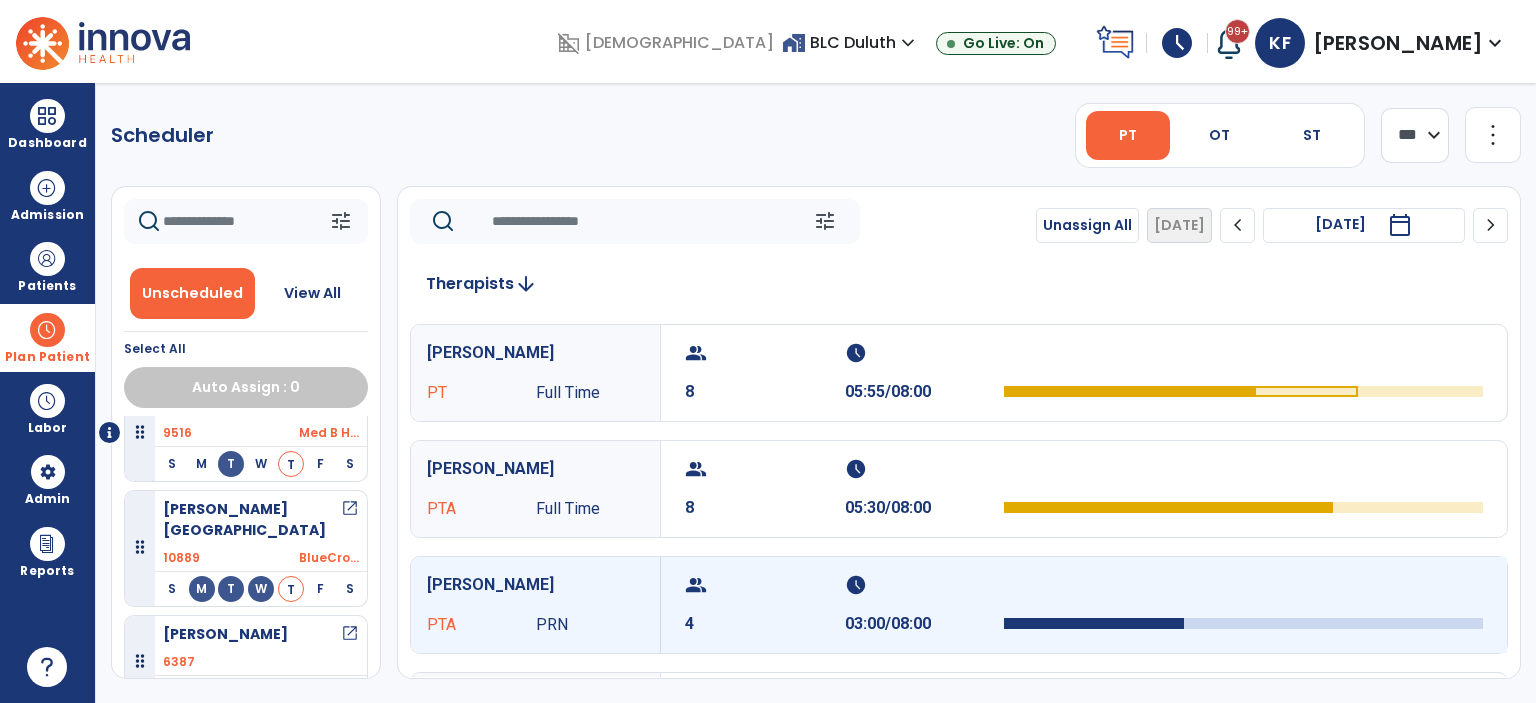 click on "group  4  schedule  03:00/08:00" at bounding box center (1084, 605) 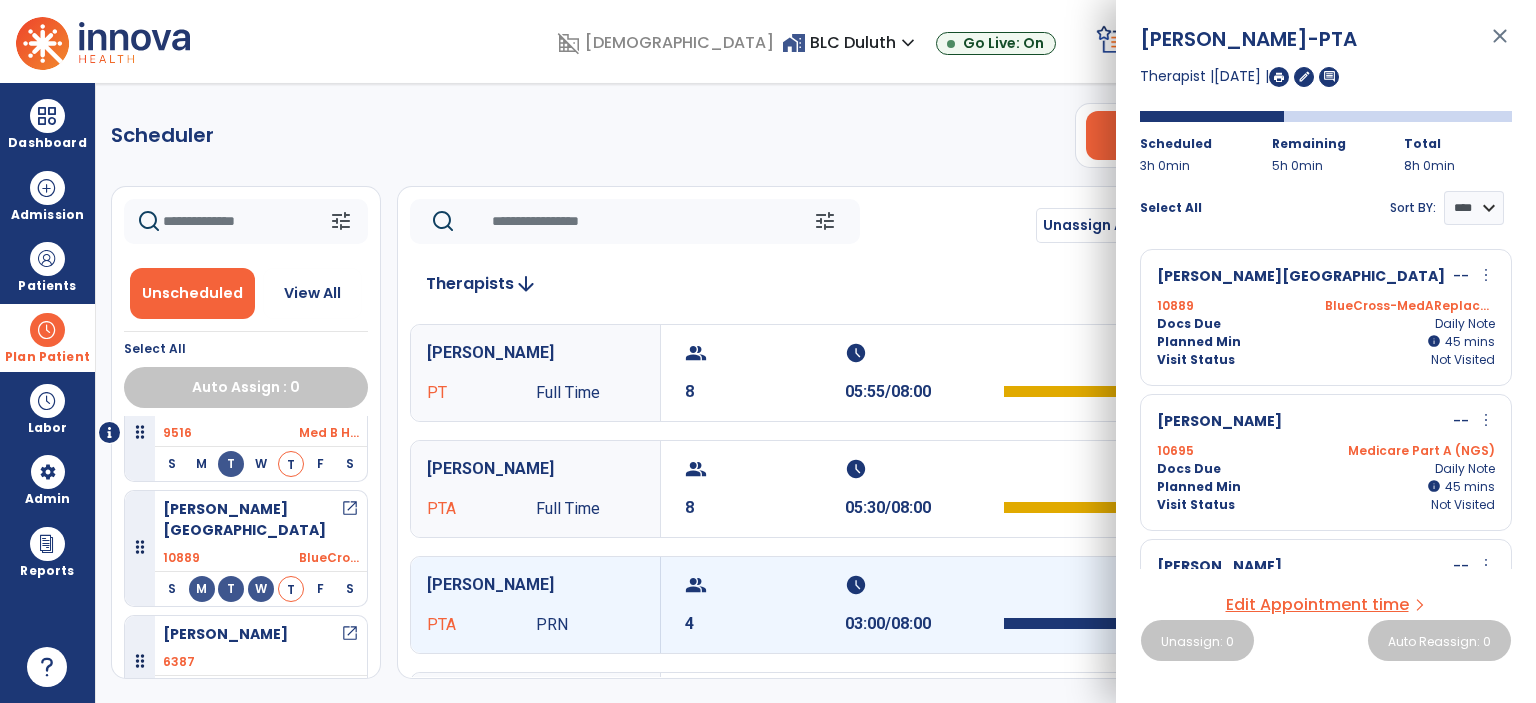scroll, scrollTop: 32, scrollLeft: 0, axis: vertical 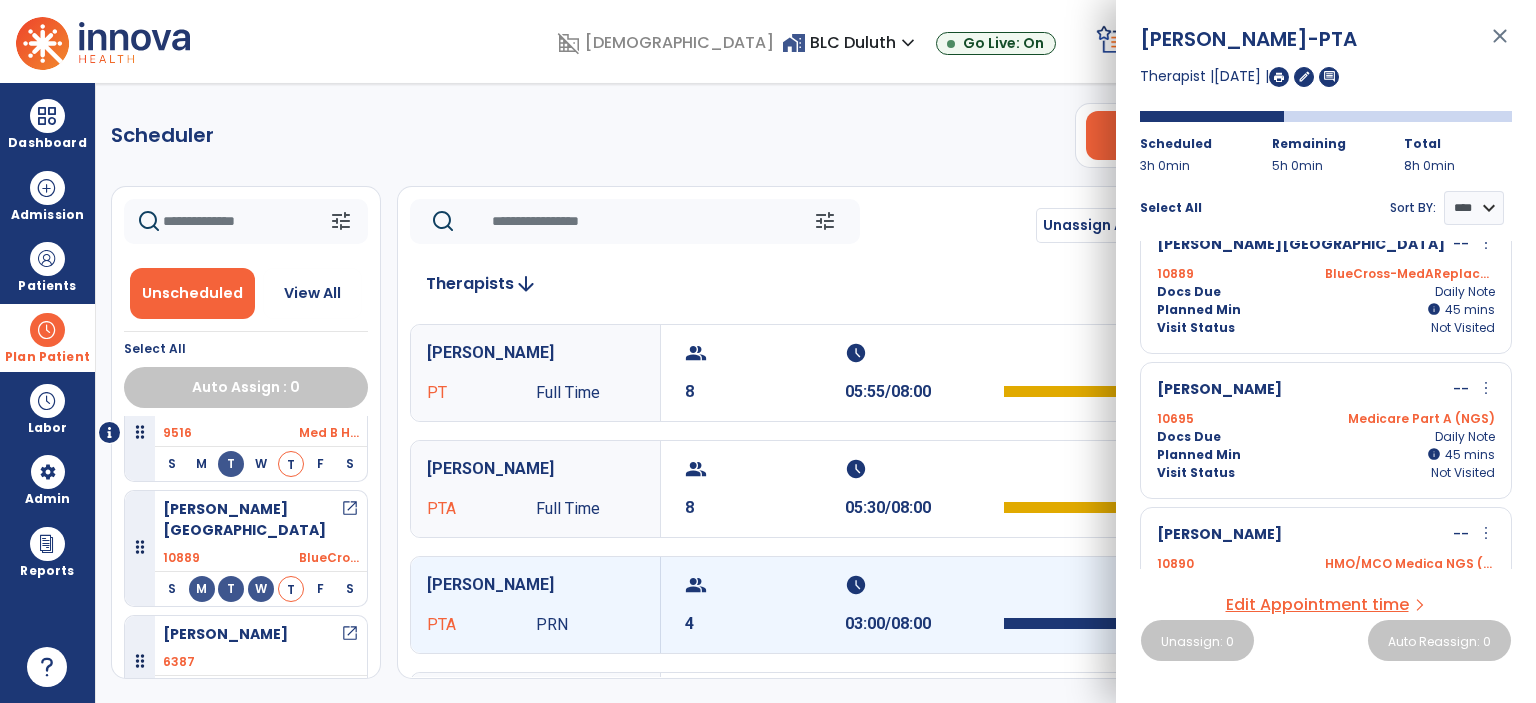 click on "Scheduler   PT   OT   ST  **** *** more_vert  Manage Labor   View All Therapists   Print" 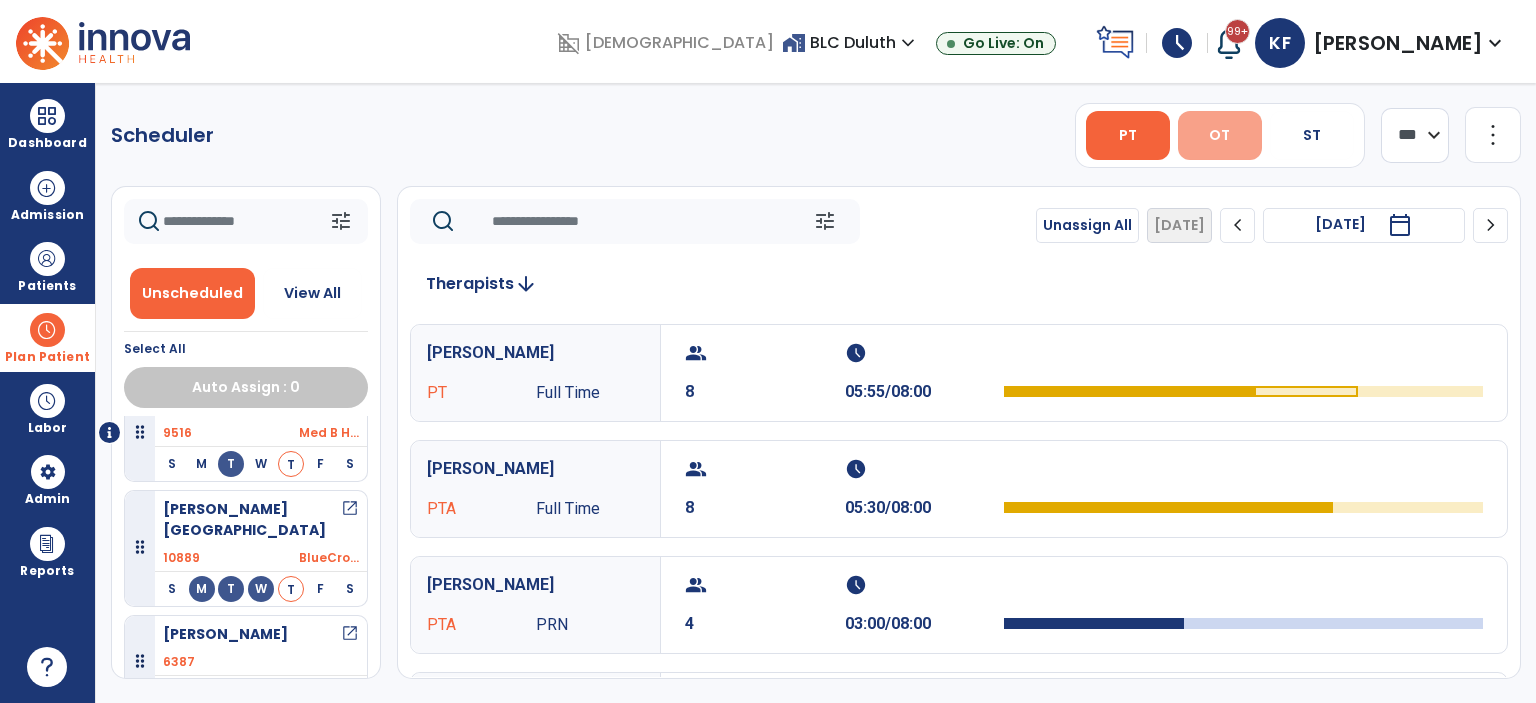 click on "OT" at bounding box center [1219, 135] 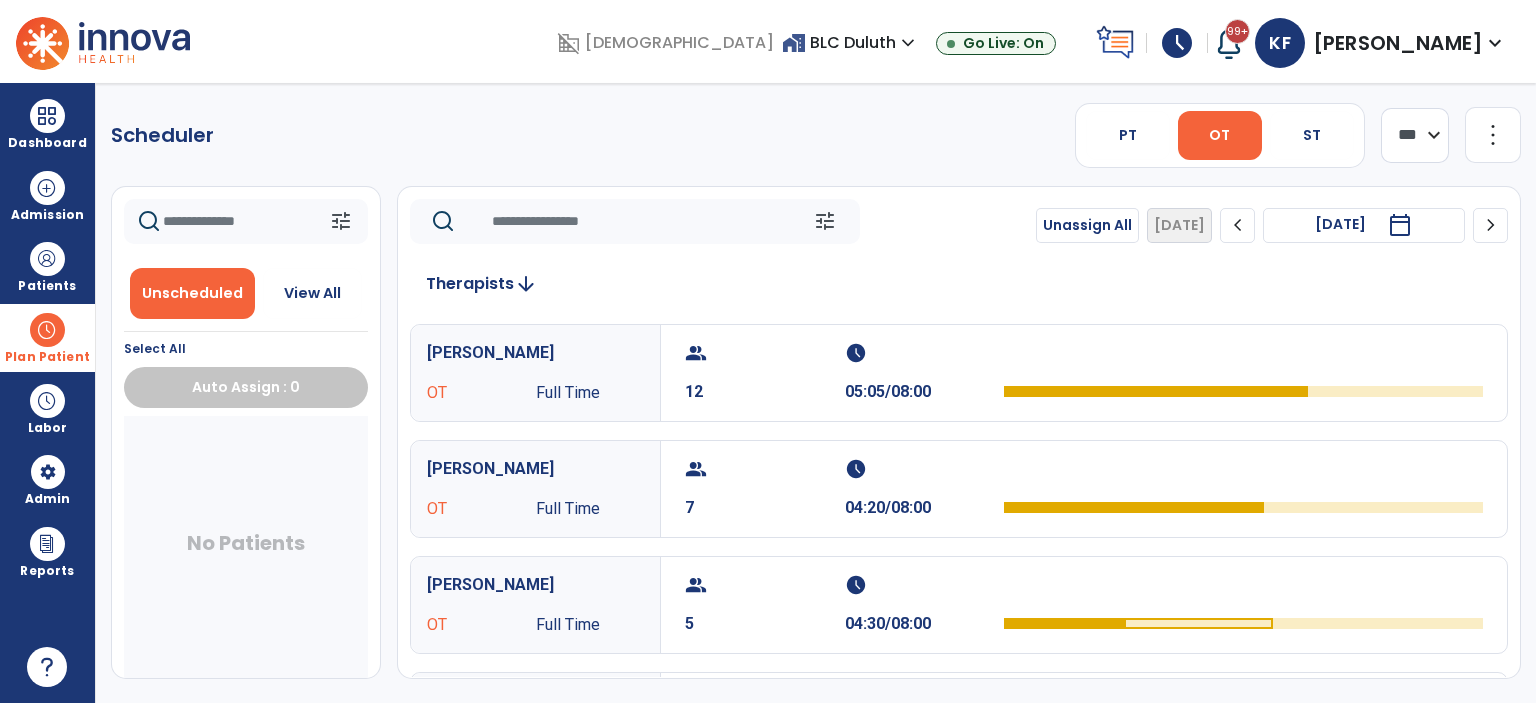 scroll, scrollTop: 0, scrollLeft: 0, axis: both 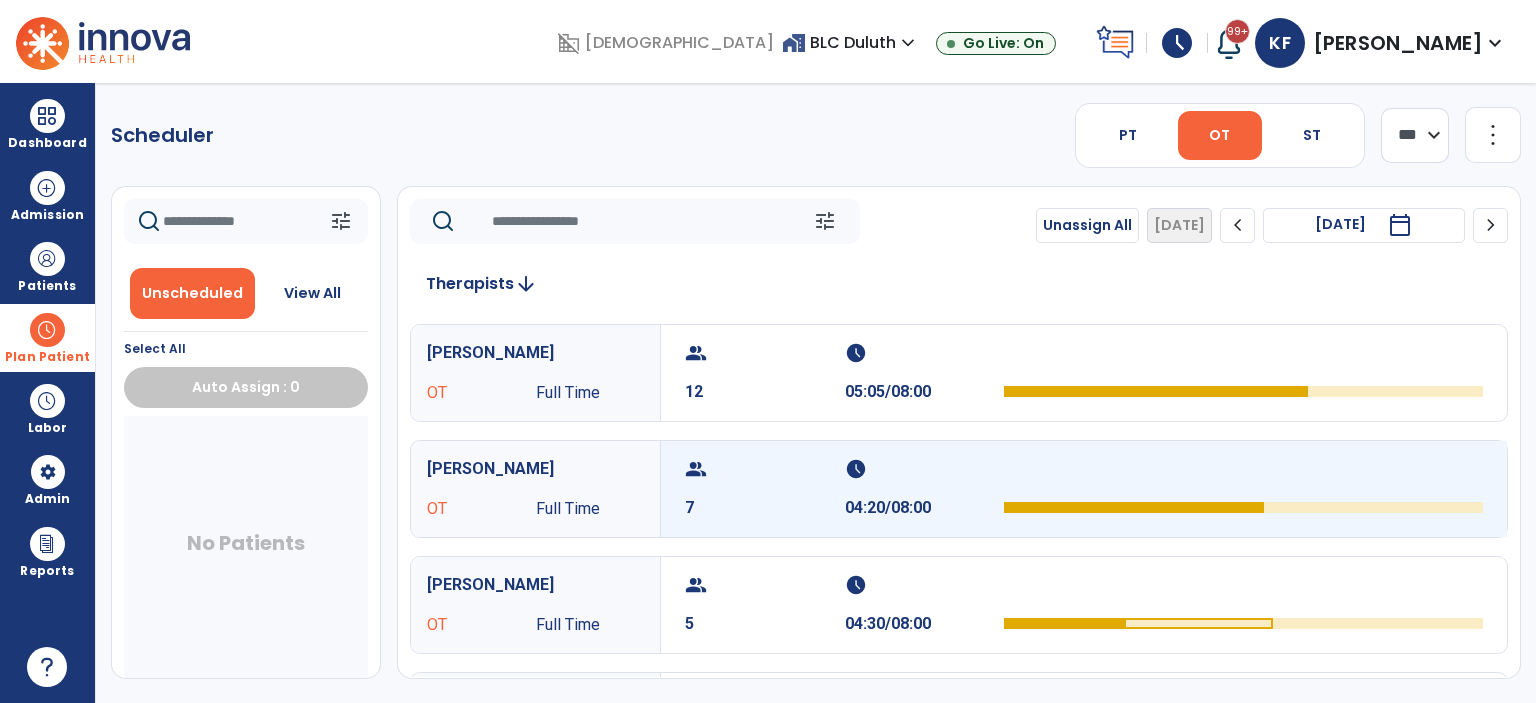 click on "schedule  04:20/08:00" at bounding box center (925, 489) 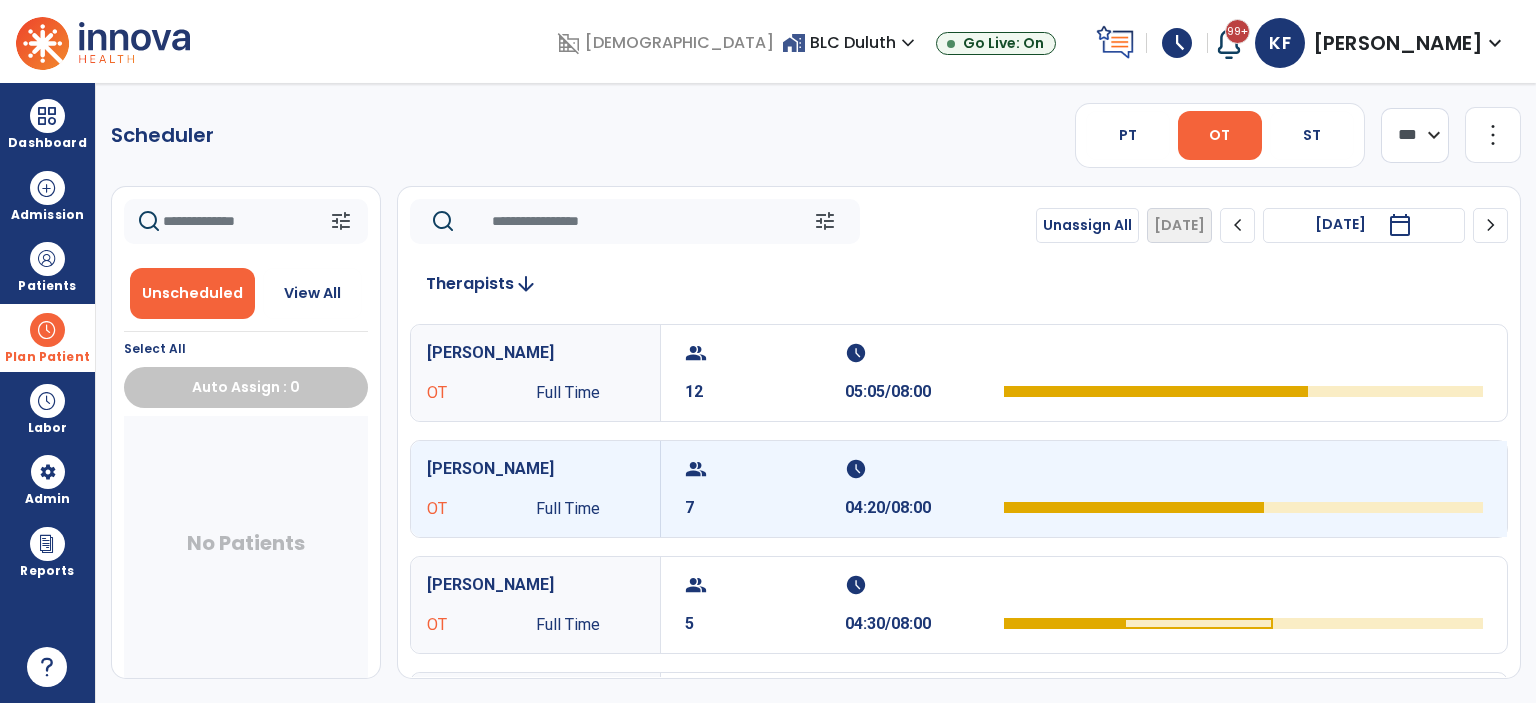 click on "schedule  04:20/08:00" at bounding box center [925, 489] 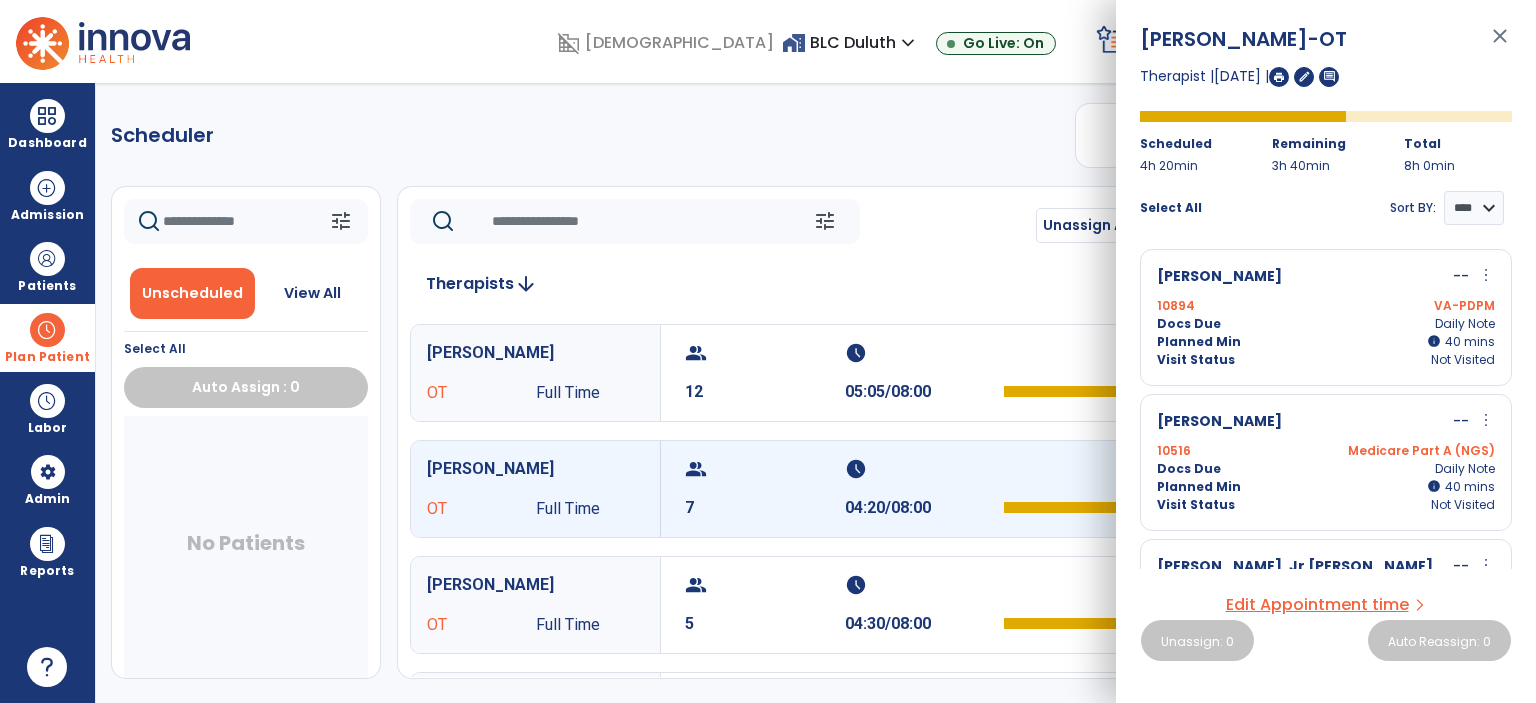 click on "[PERSON_NAME]   --  more_vert  edit   Edit Session   alt_route   Split Minutes  10894 VA-PDPM  Docs Due Daily Note   Planned Min  info   40 I 40 mins  Visit Status  Not Visited" at bounding box center (1326, 317) 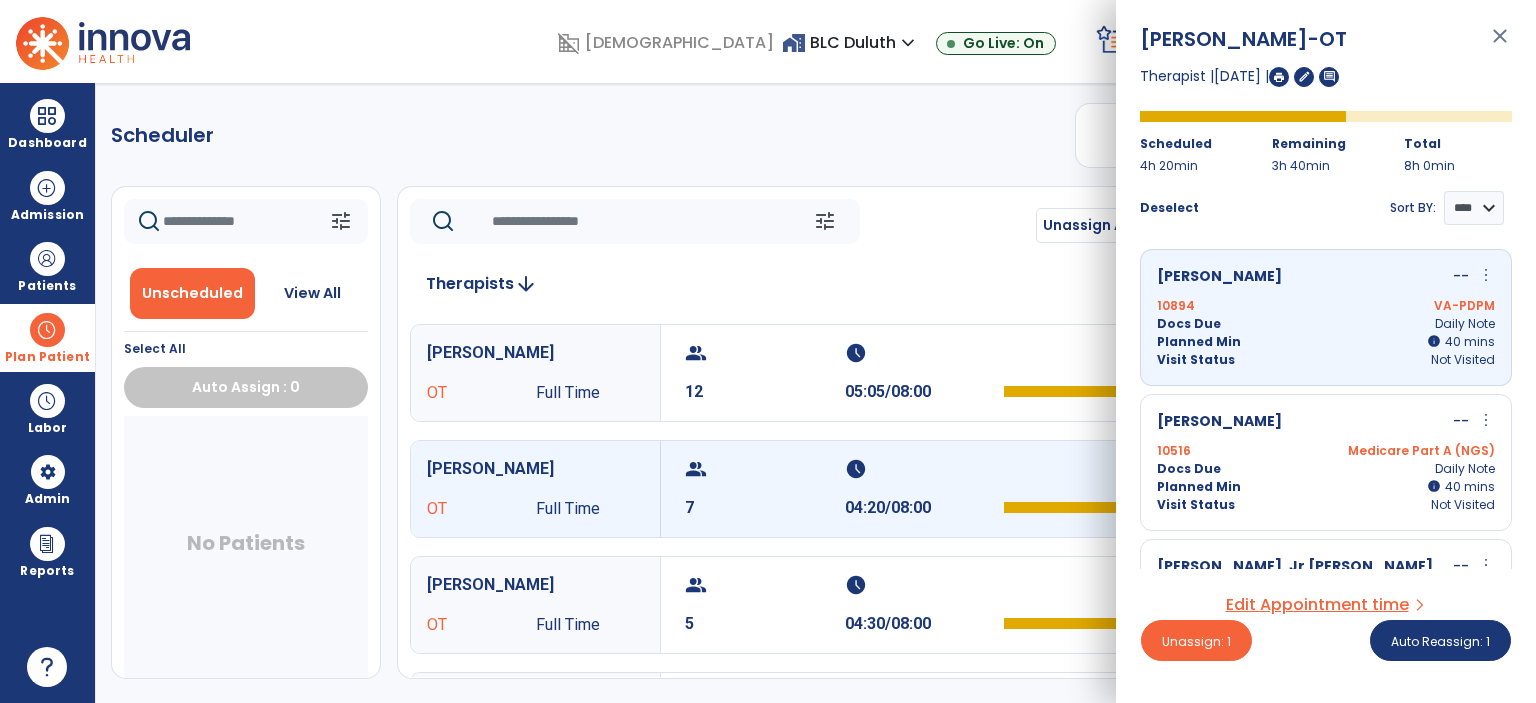 click on "10516 Medicare Part A (NGS)" at bounding box center [1326, 451] 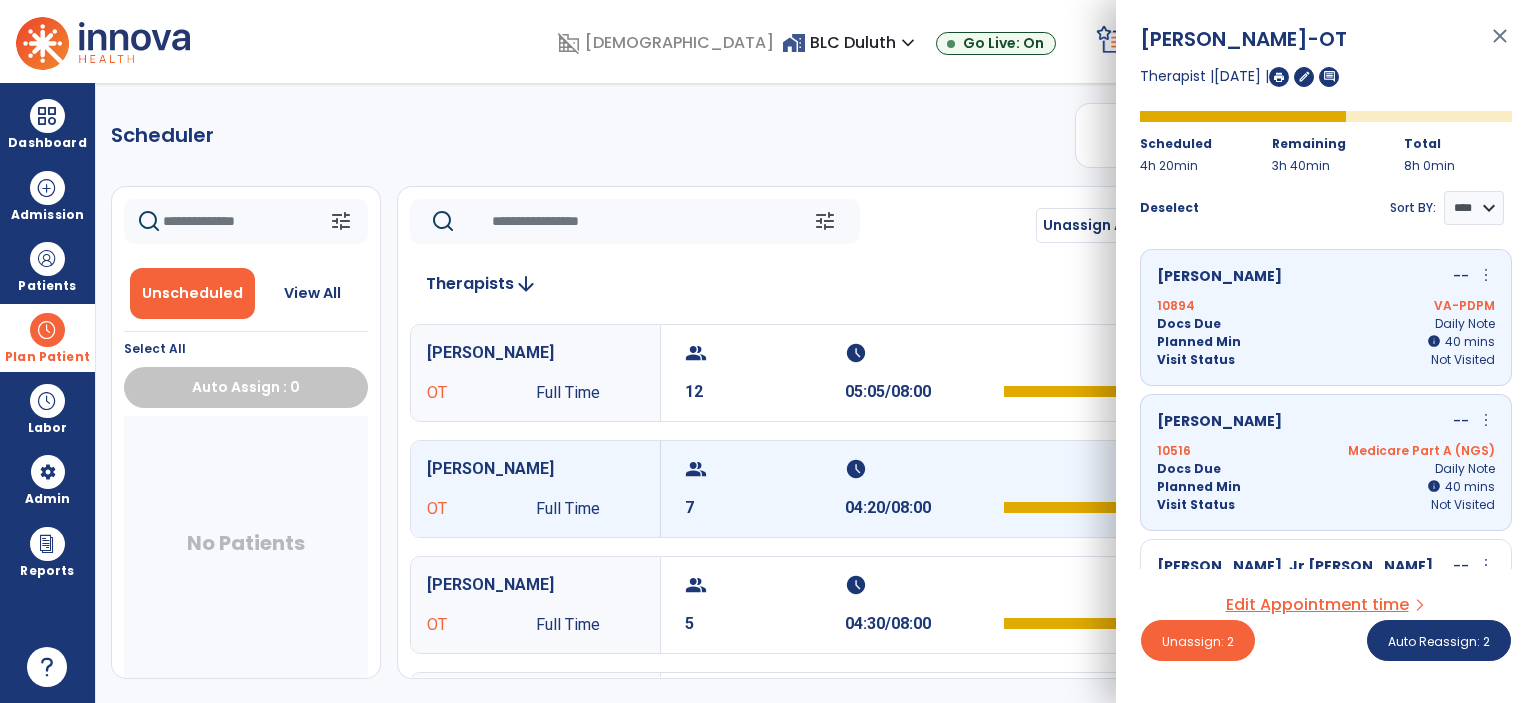 scroll, scrollTop: 150, scrollLeft: 0, axis: vertical 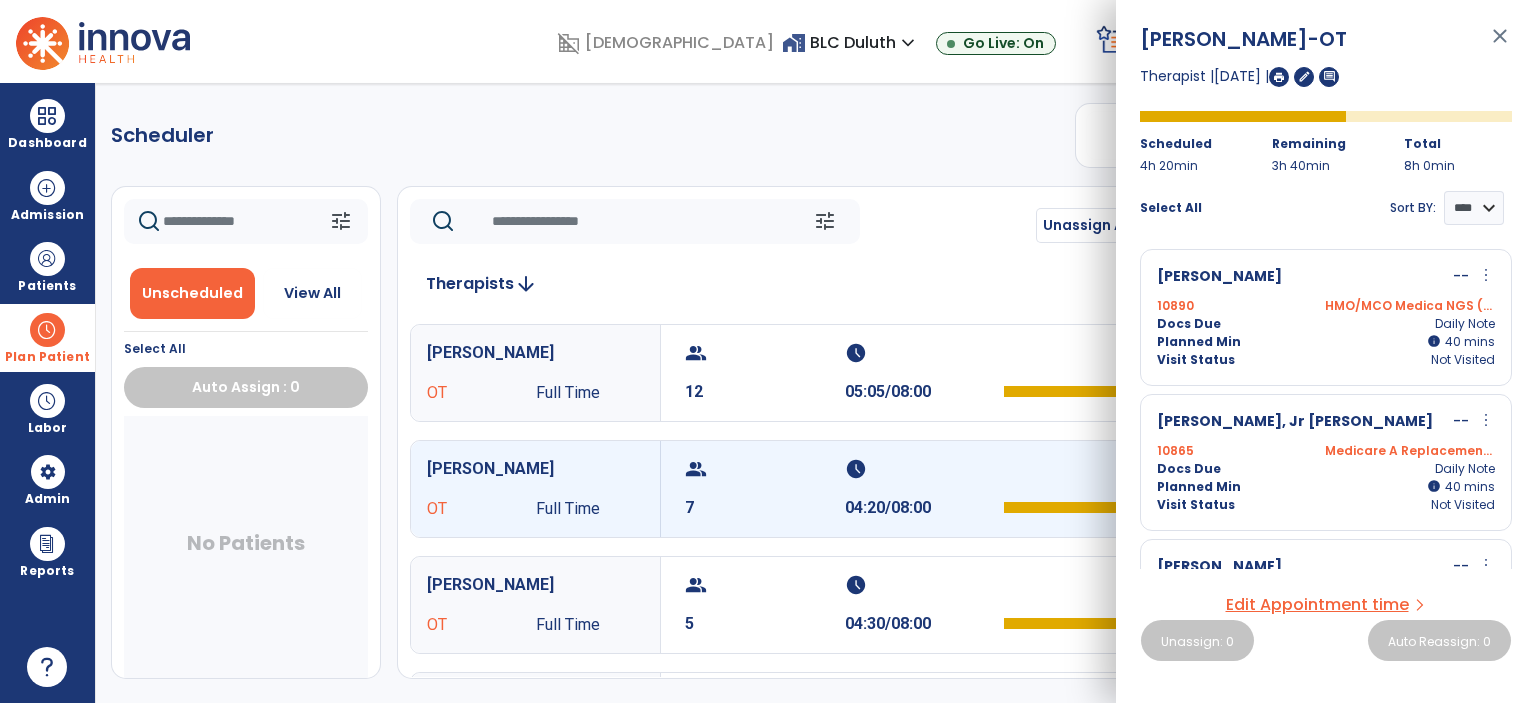 click on "10865 Medicare A Replacement NGS" at bounding box center (1326, 451) 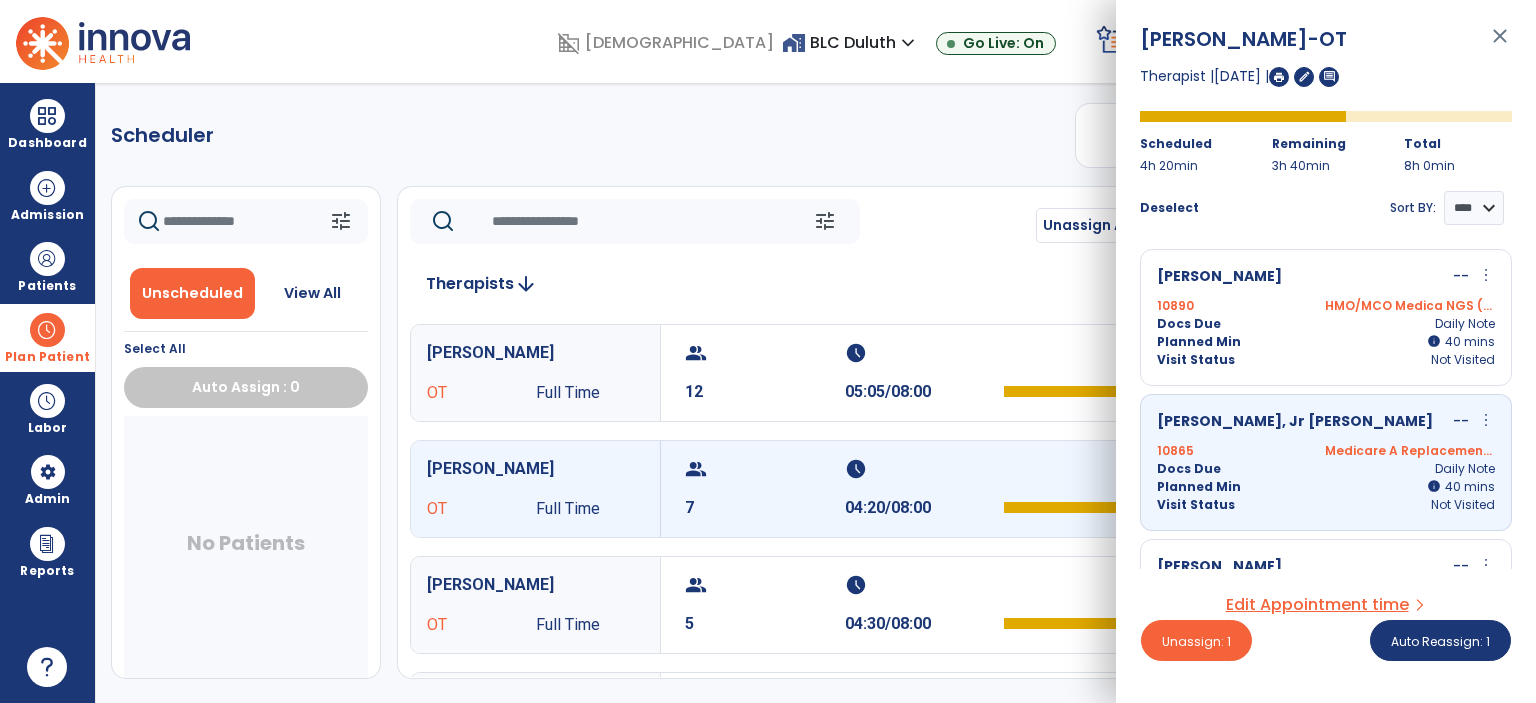click on "10890 HMO/MCO Medica NGS (Levels)" at bounding box center [1326, 306] 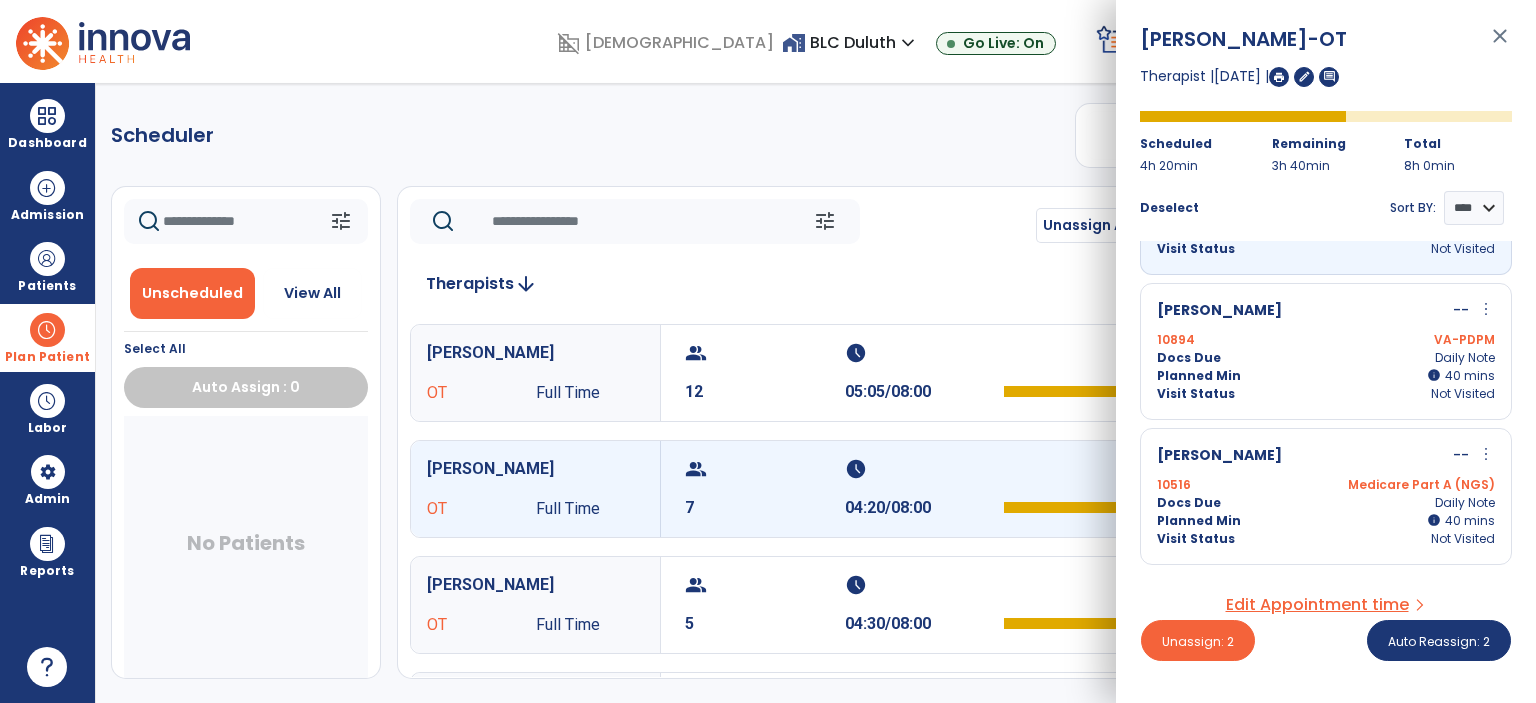 scroll, scrollTop: 259, scrollLeft: 0, axis: vertical 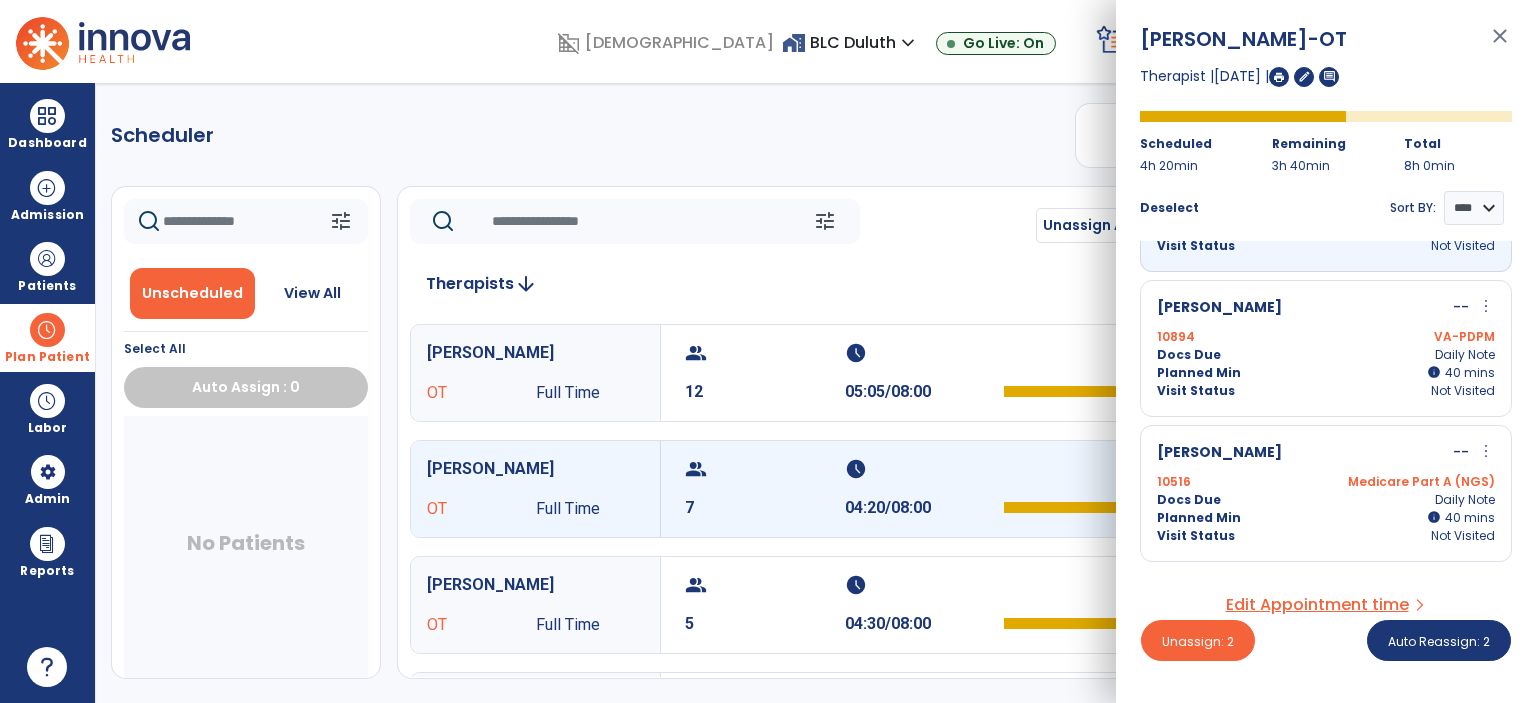 click on "[PERSON_NAME]" at bounding box center [1219, 308] 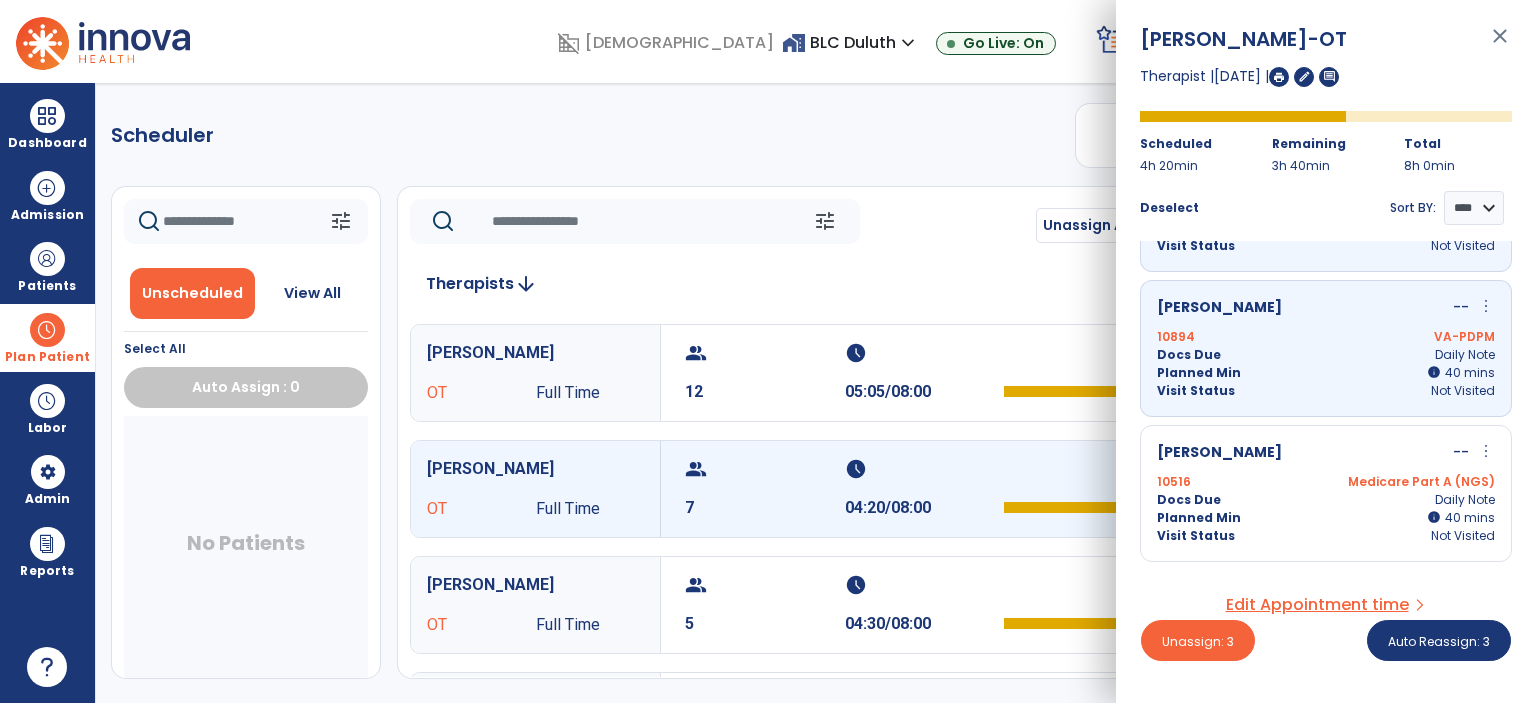 click on "[PERSON_NAME]" at bounding box center [1219, 453] 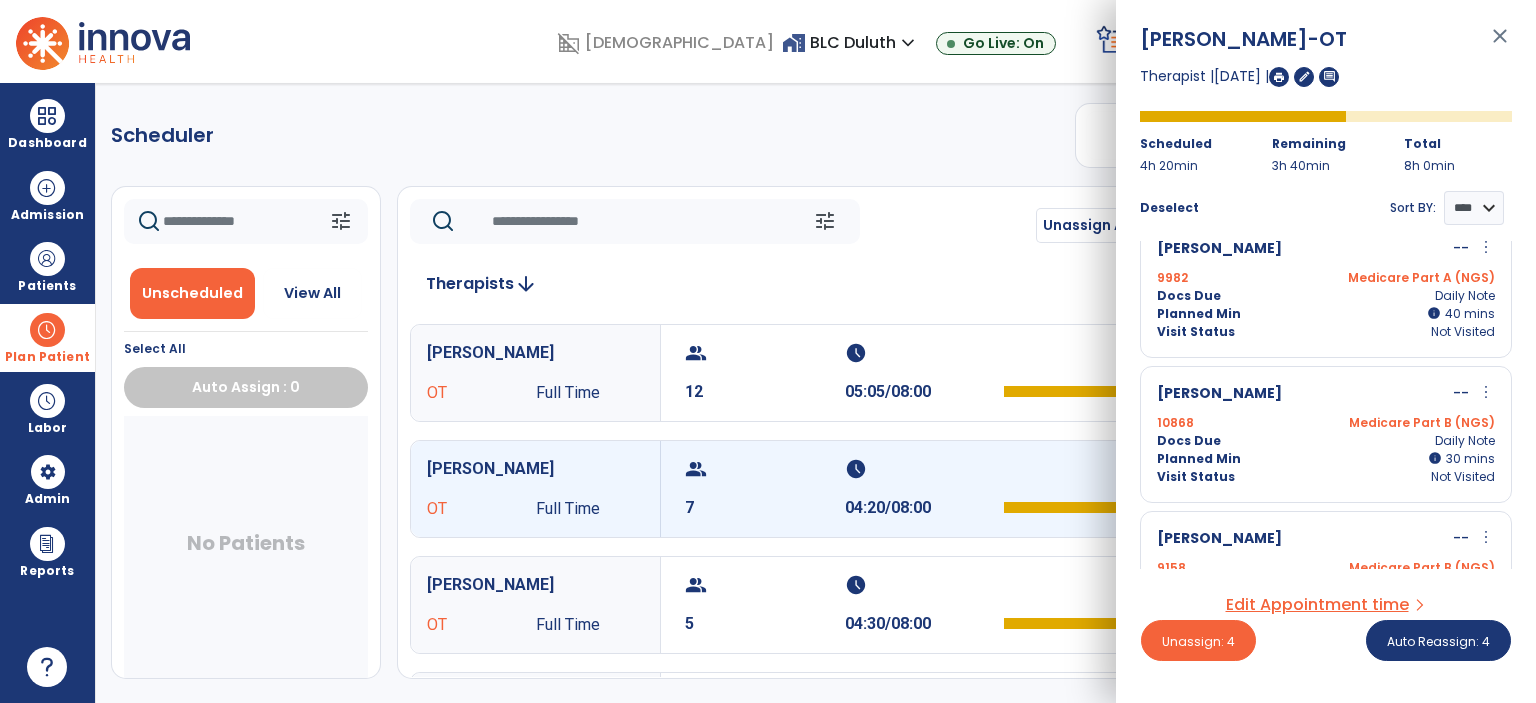 scroll, scrollTop: 611, scrollLeft: 0, axis: vertical 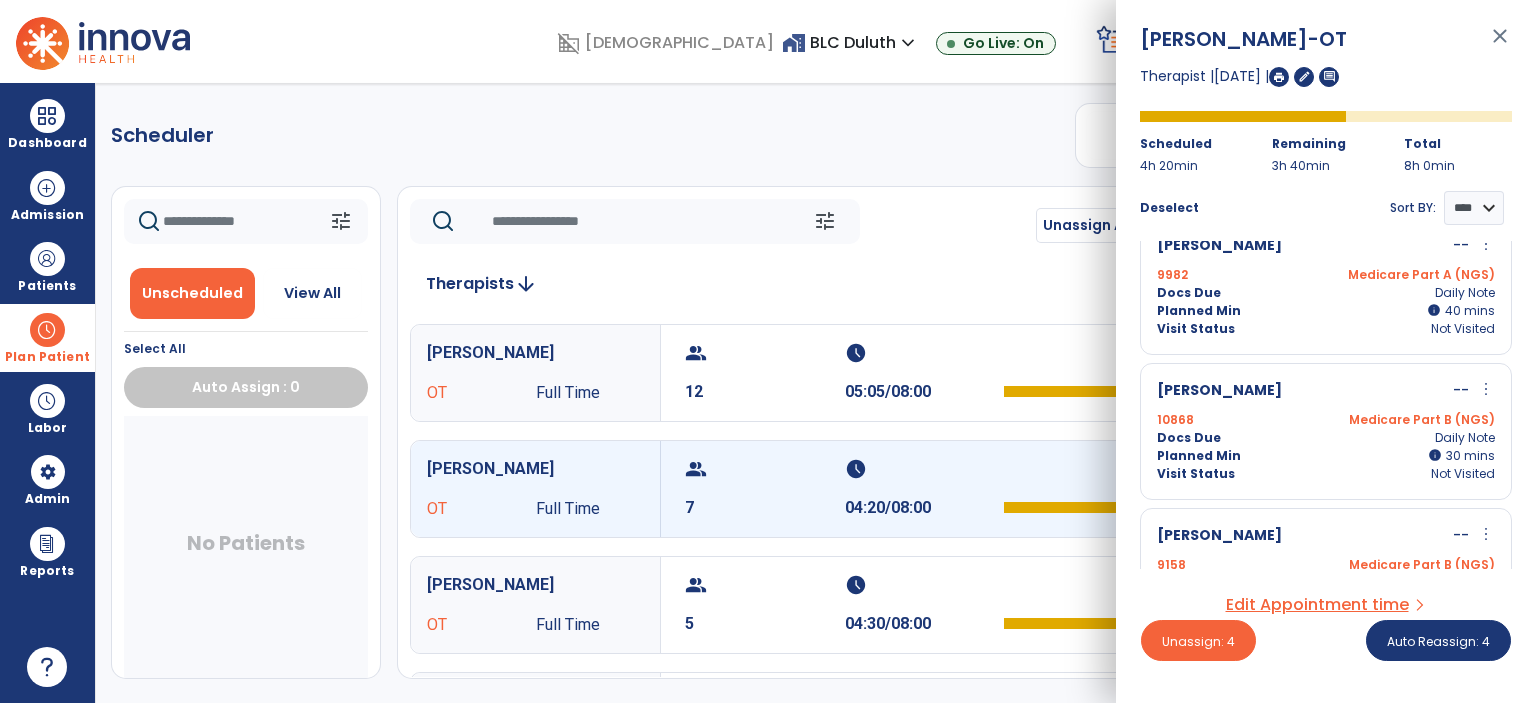 click on "[PERSON_NAME]   --  more_vert  edit   Edit Session   alt_route   Split Minutes  9982 Medicare Part A (NGS)  Docs Due Daily Note   Planned Min  info   40 I 40 mins  Visit Status  Not Visited" at bounding box center (1326, 286) 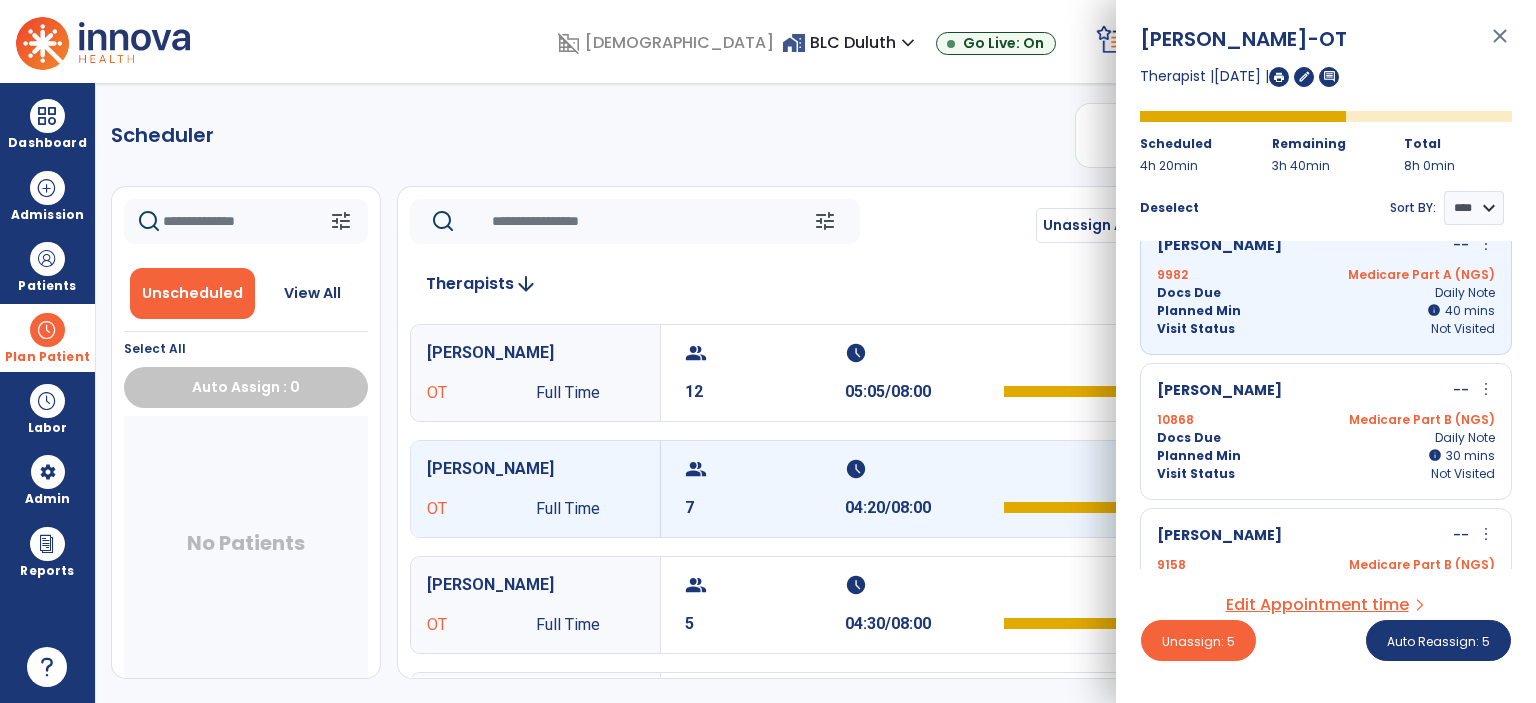 click on "Planned Min" at bounding box center (1199, 456) 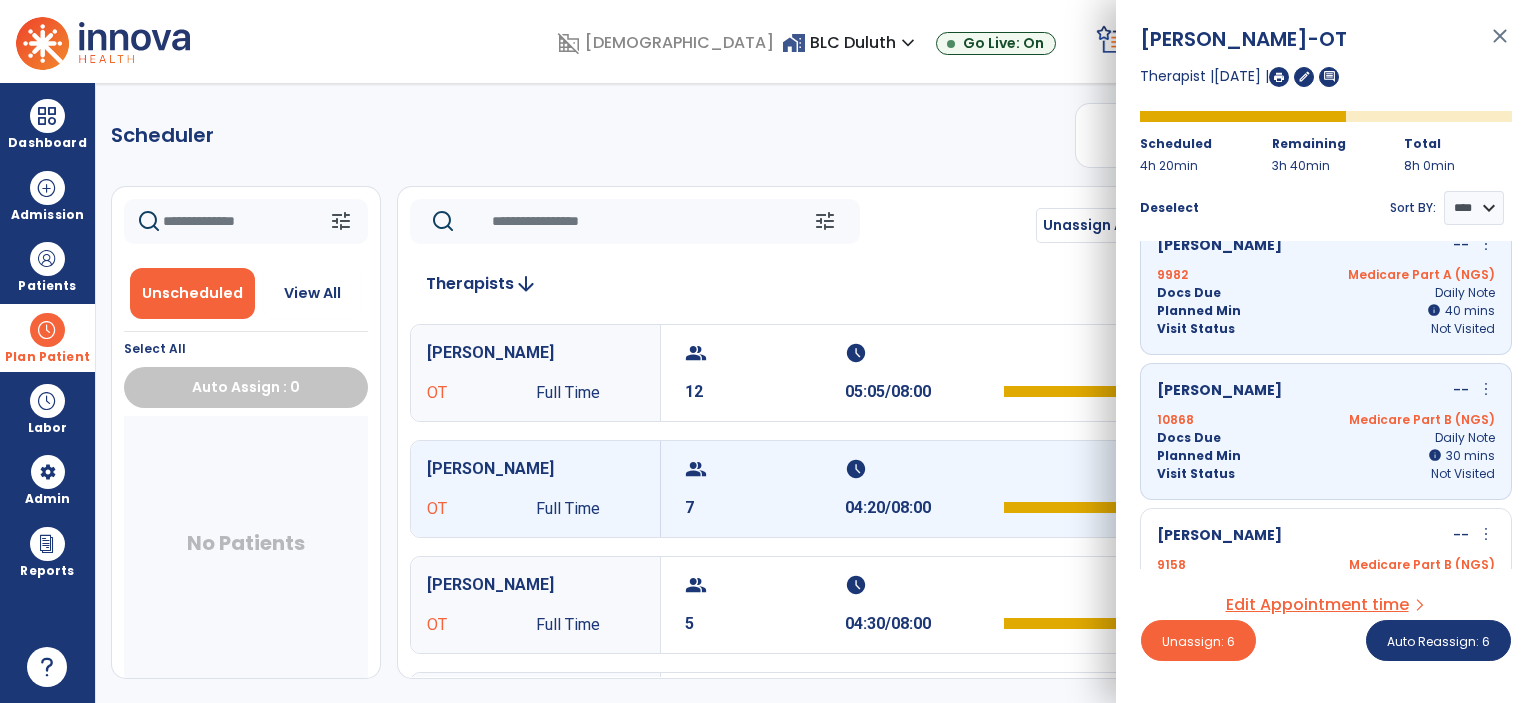 scroll, scrollTop: 682, scrollLeft: 0, axis: vertical 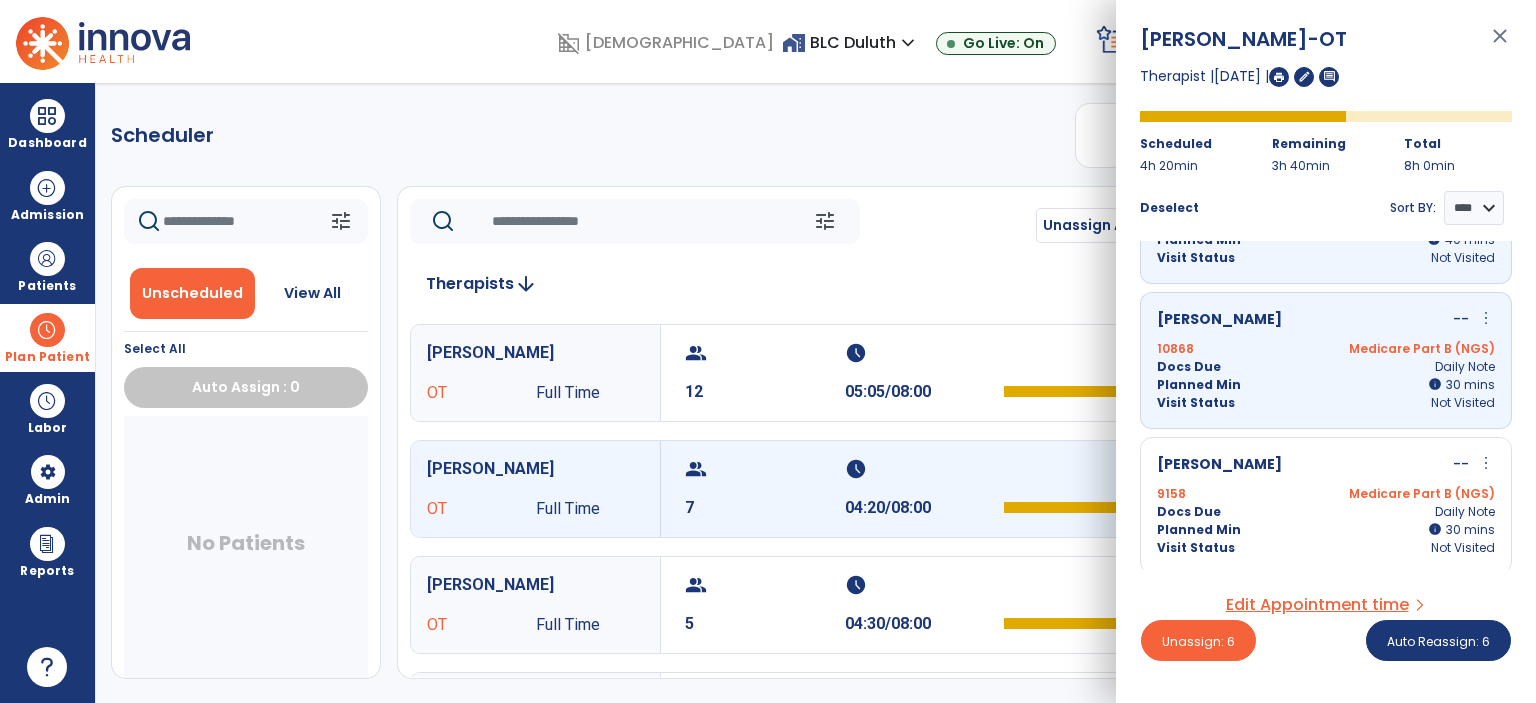 click on "[PERSON_NAME]" at bounding box center [1219, 465] 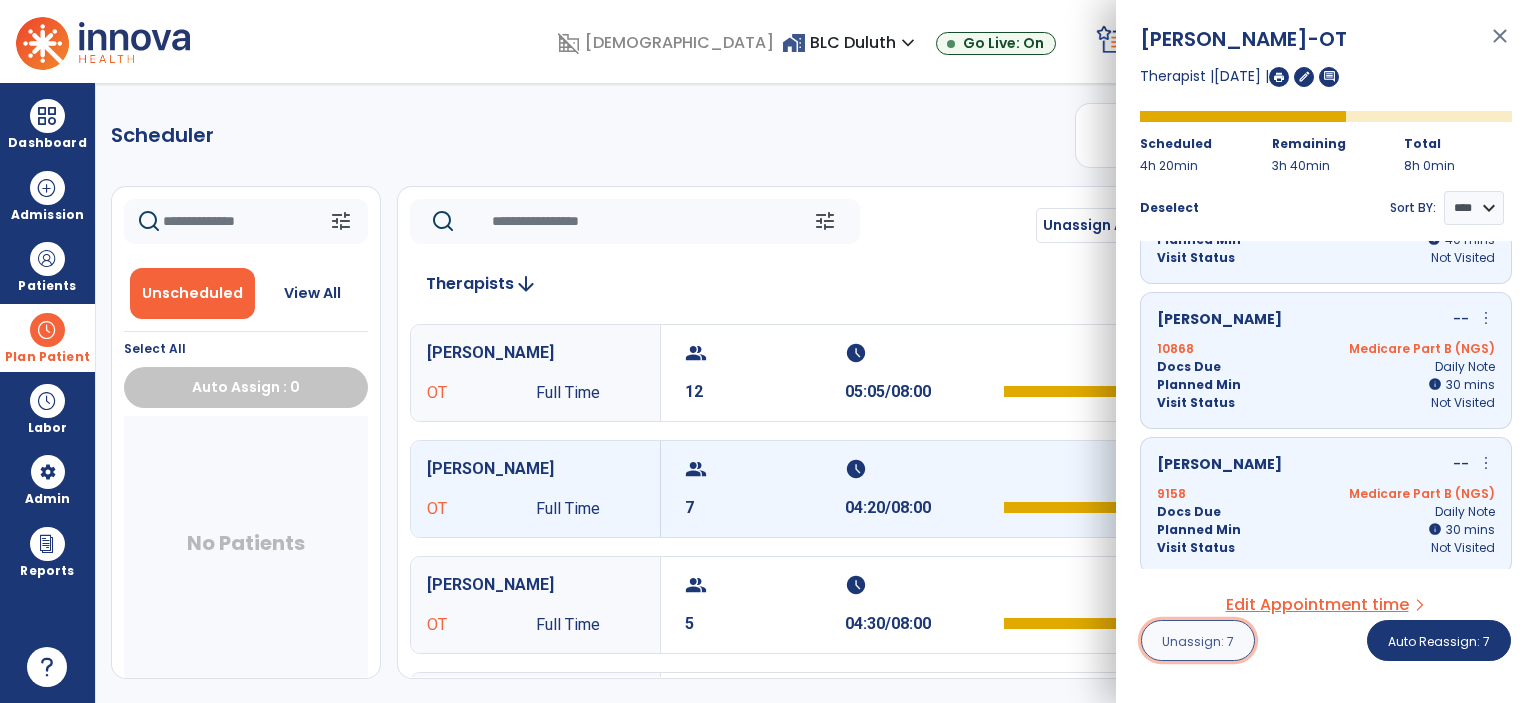 click on "Unassign: 7" at bounding box center [1198, 641] 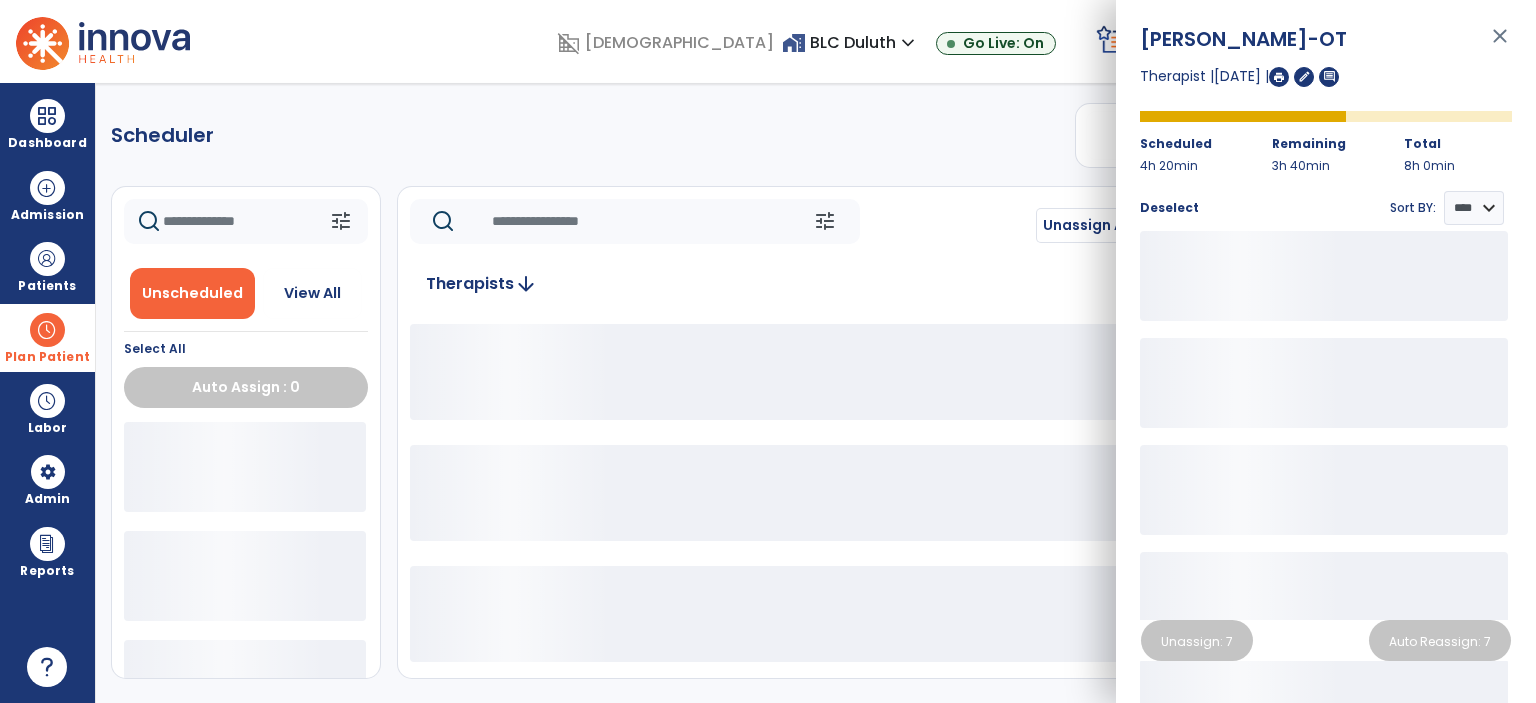 click on "close" at bounding box center [1500, 45] 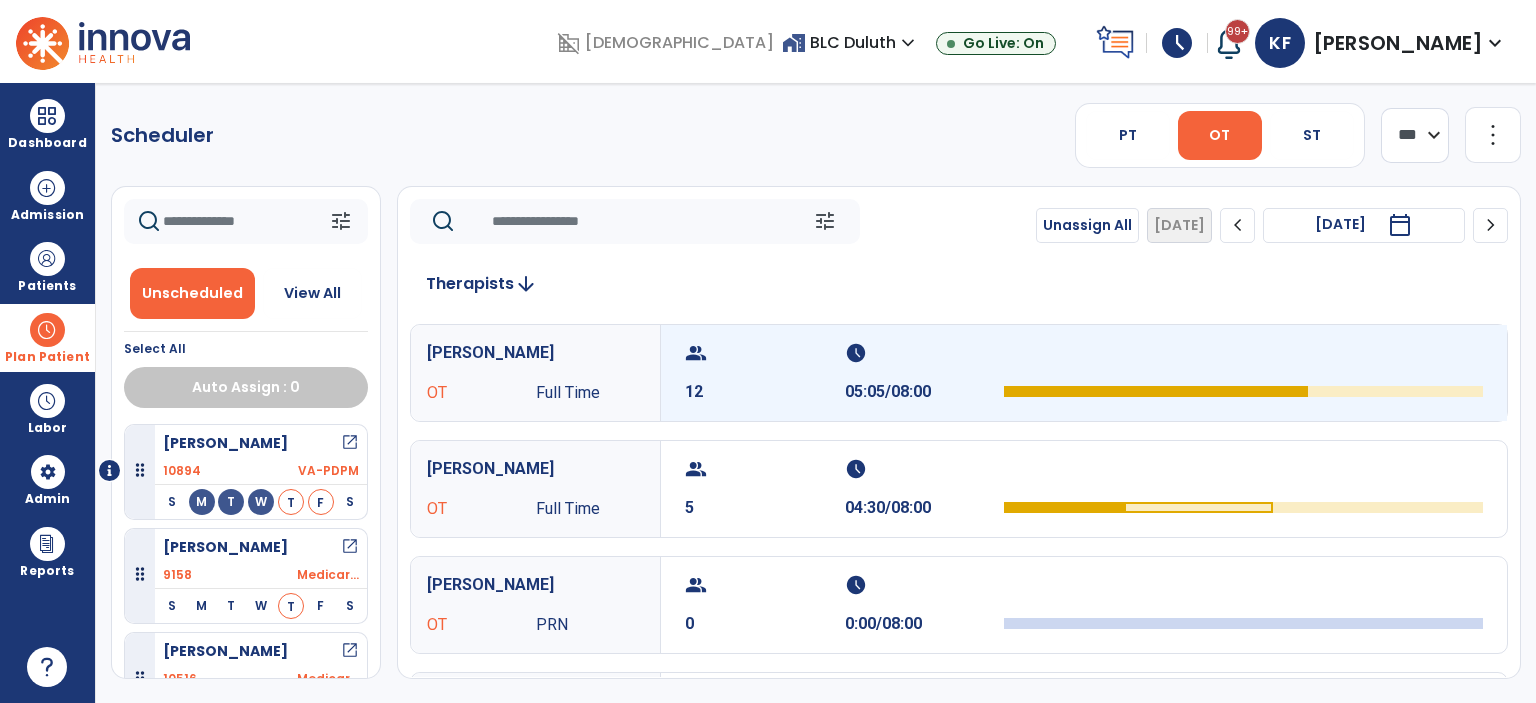 click on "05:05/08:00" at bounding box center [925, 392] 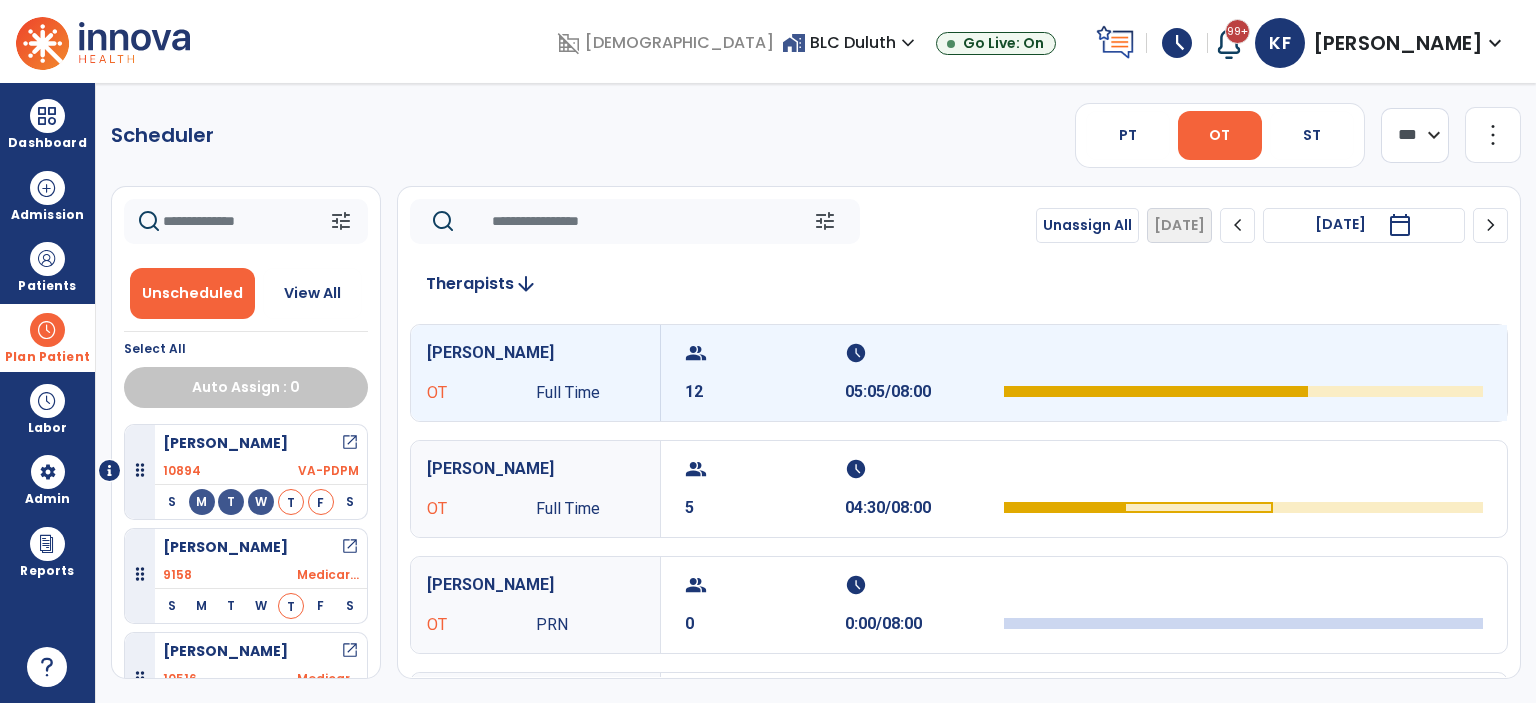 click on "05:05/08:00" at bounding box center [925, 392] 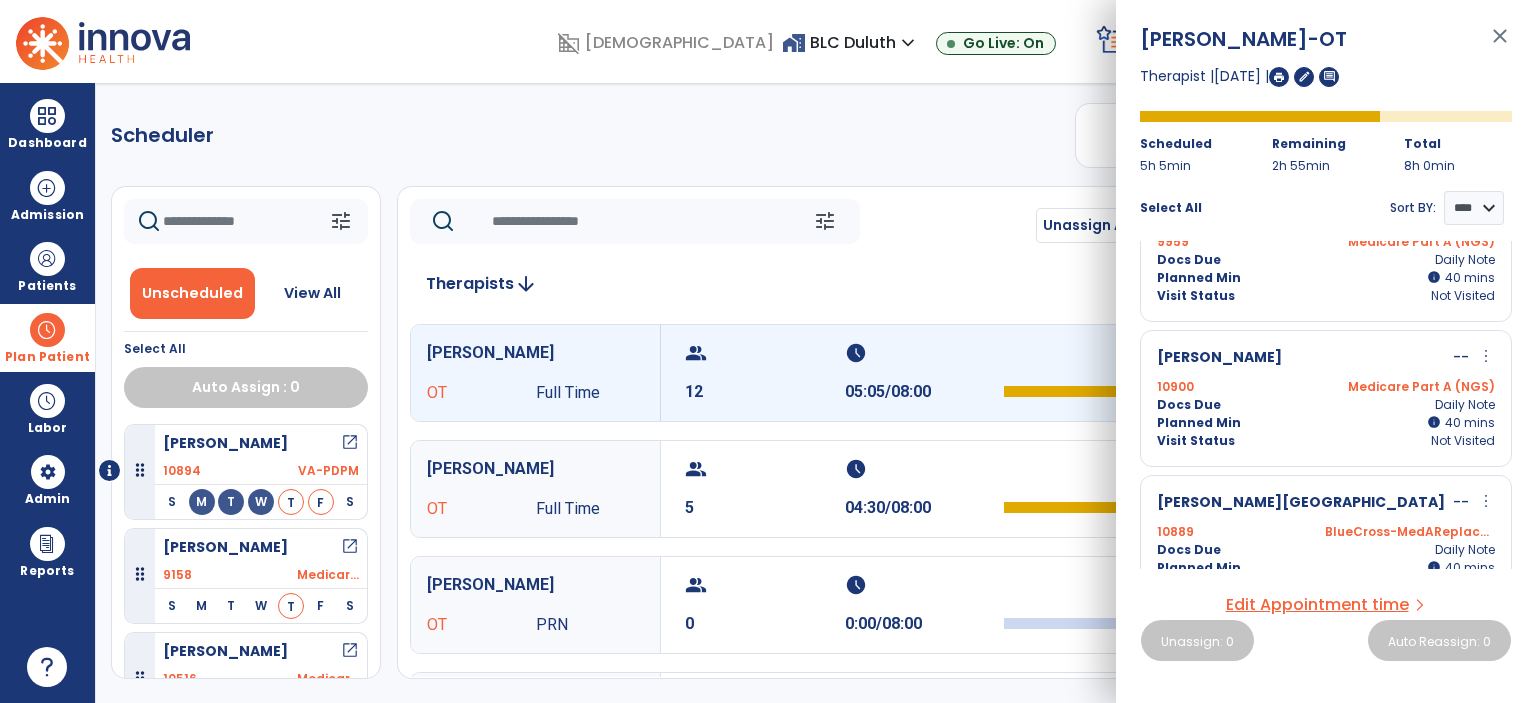 scroll, scrollTop: 76, scrollLeft: 0, axis: vertical 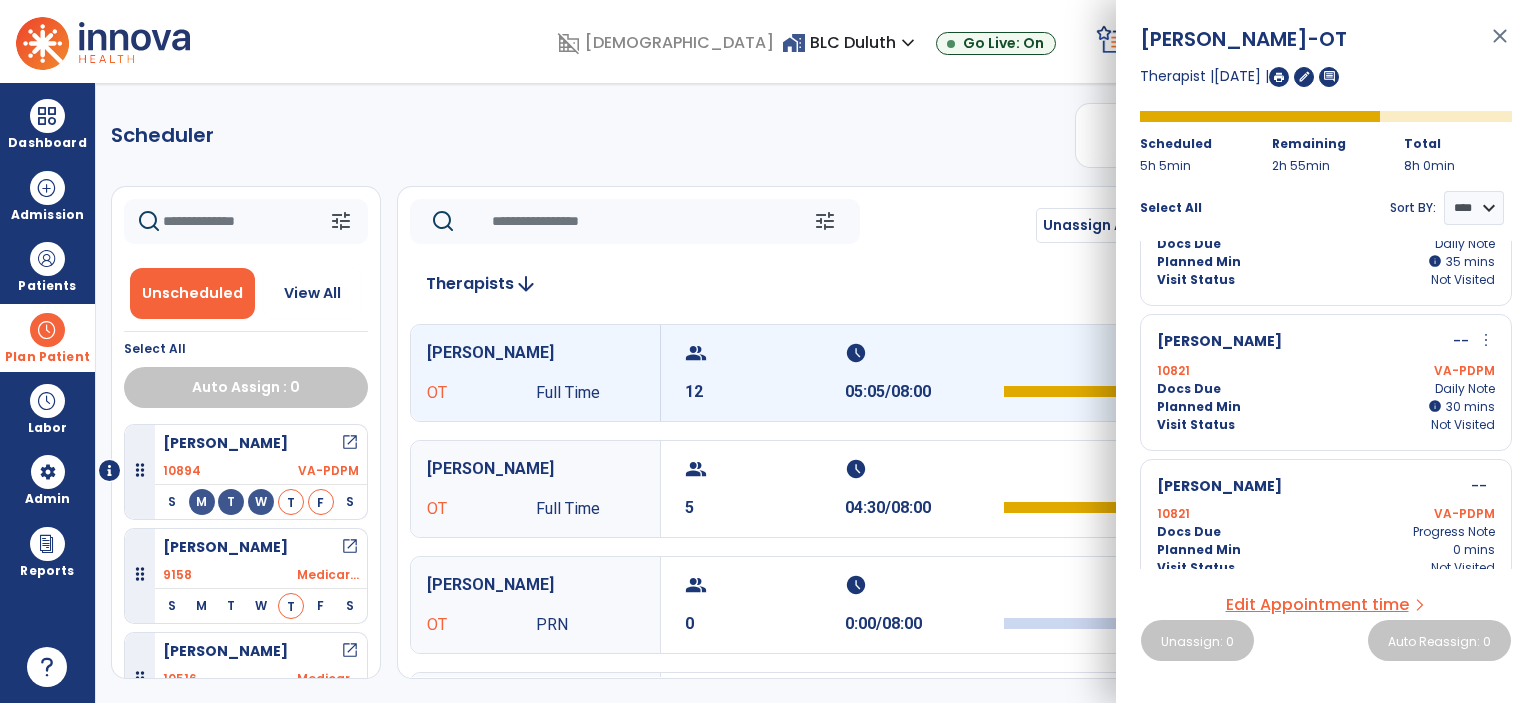 click on "Docs Due Daily Note" at bounding box center (1326, 389) 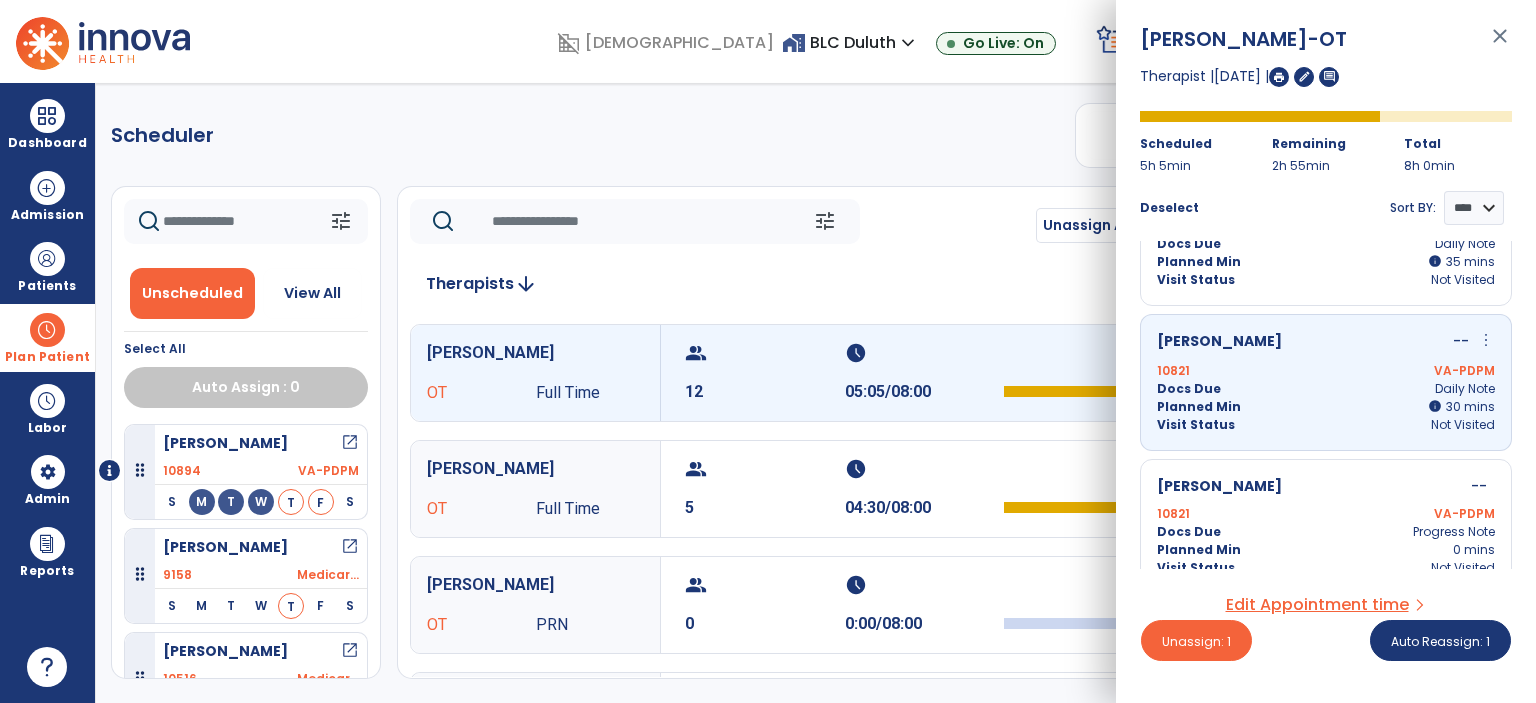 click on "[PERSON_NAME]   --  10821 VA-PDPM  Docs Due Progress Note   Planned Min 0 mins  Visit Status  Not Visited" at bounding box center [1326, 526] 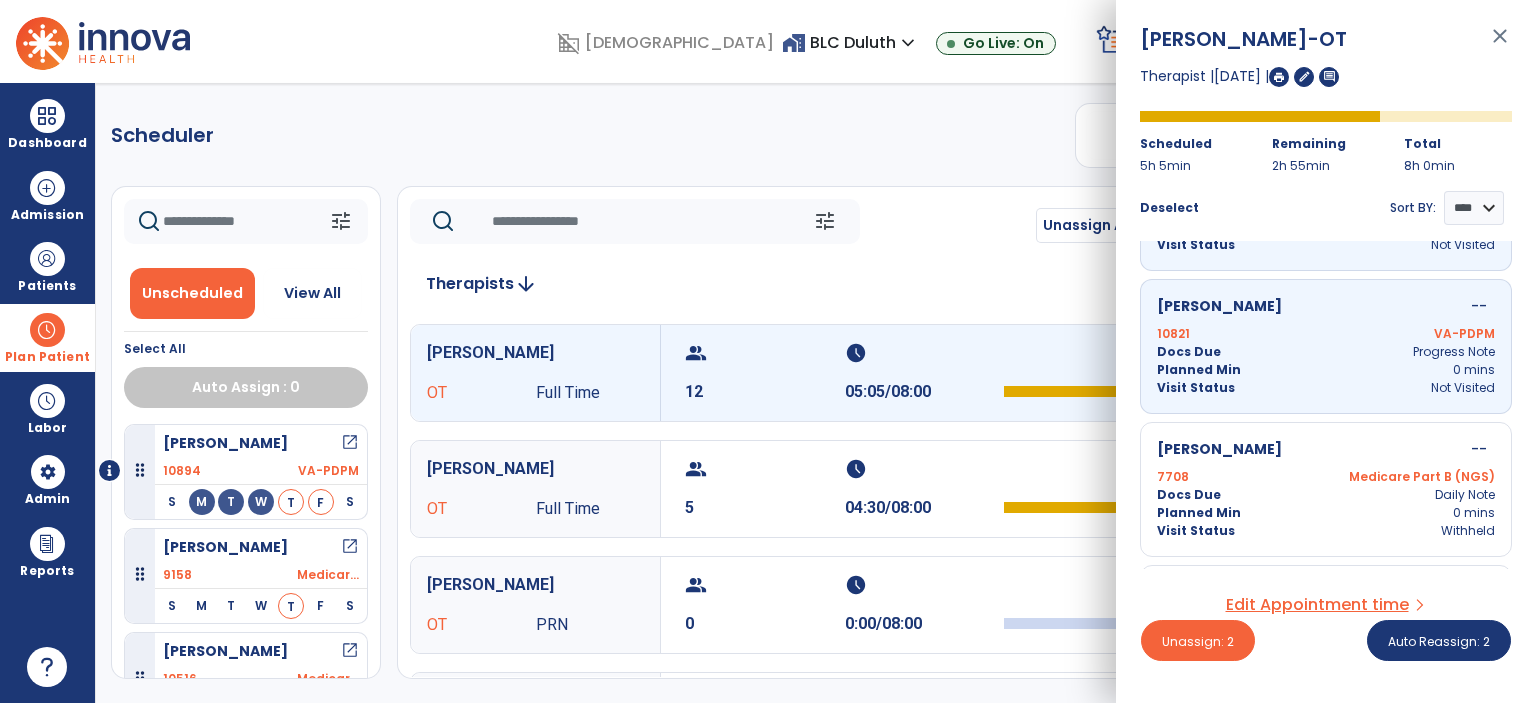 scroll, scrollTop: 1132, scrollLeft: 0, axis: vertical 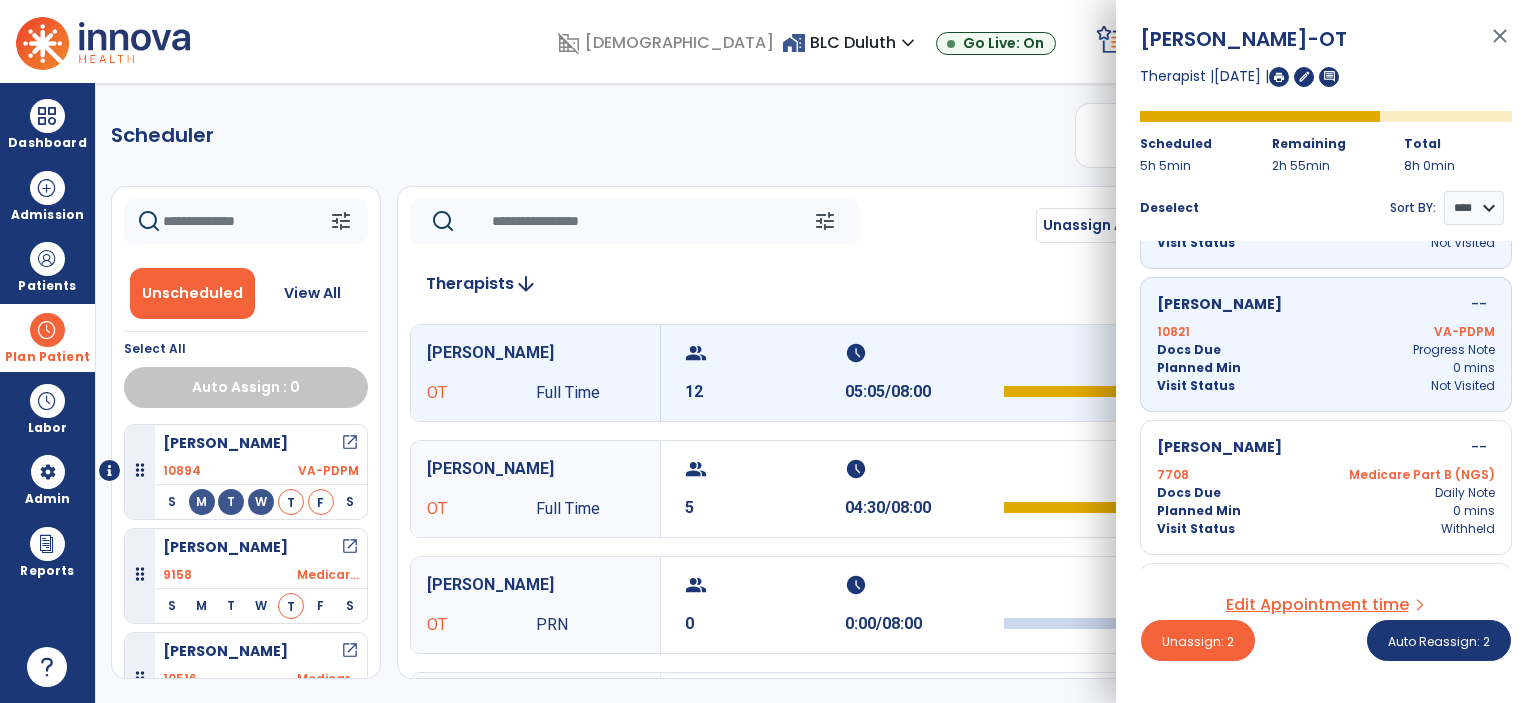 click on "Docs Due Daily Note" at bounding box center [1326, 493] 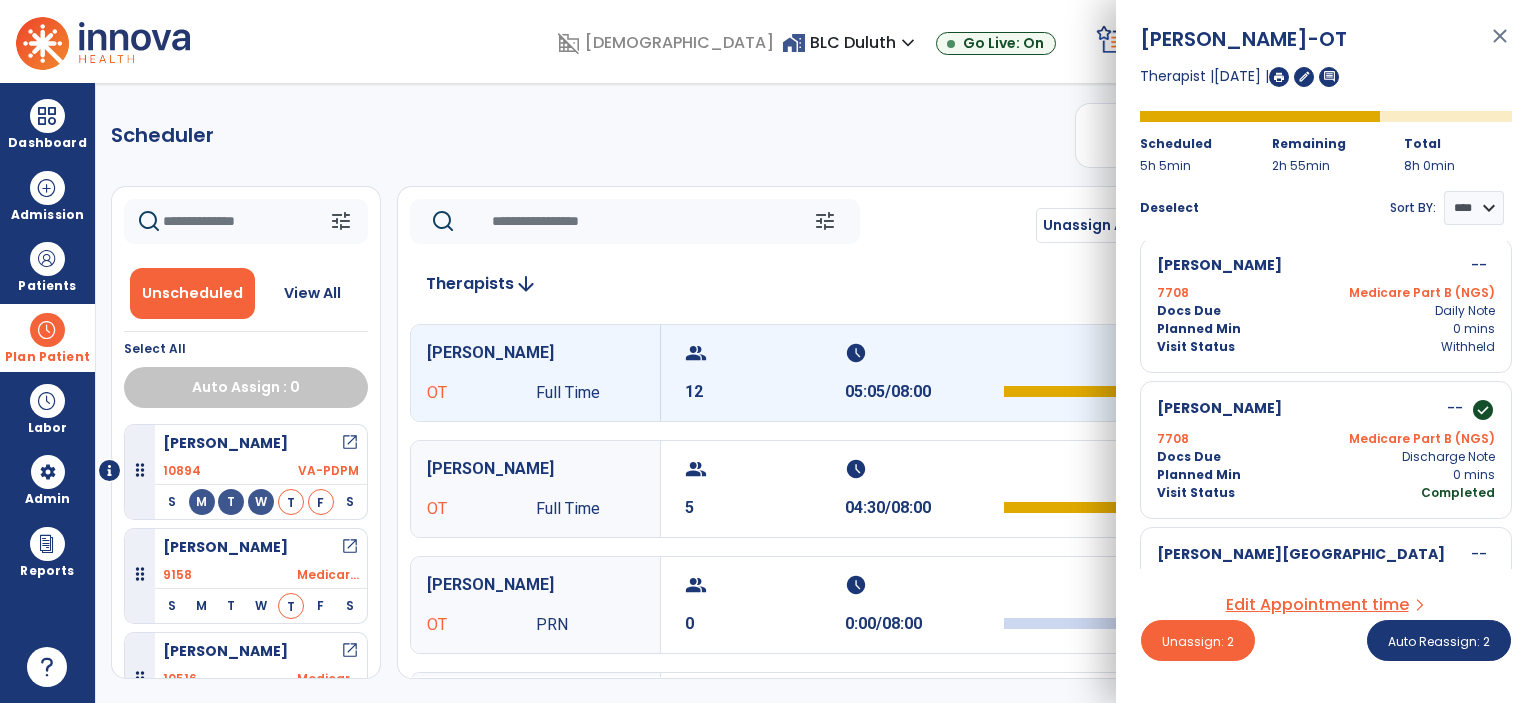 scroll, scrollTop: 1400, scrollLeft: 0, axis: vertical 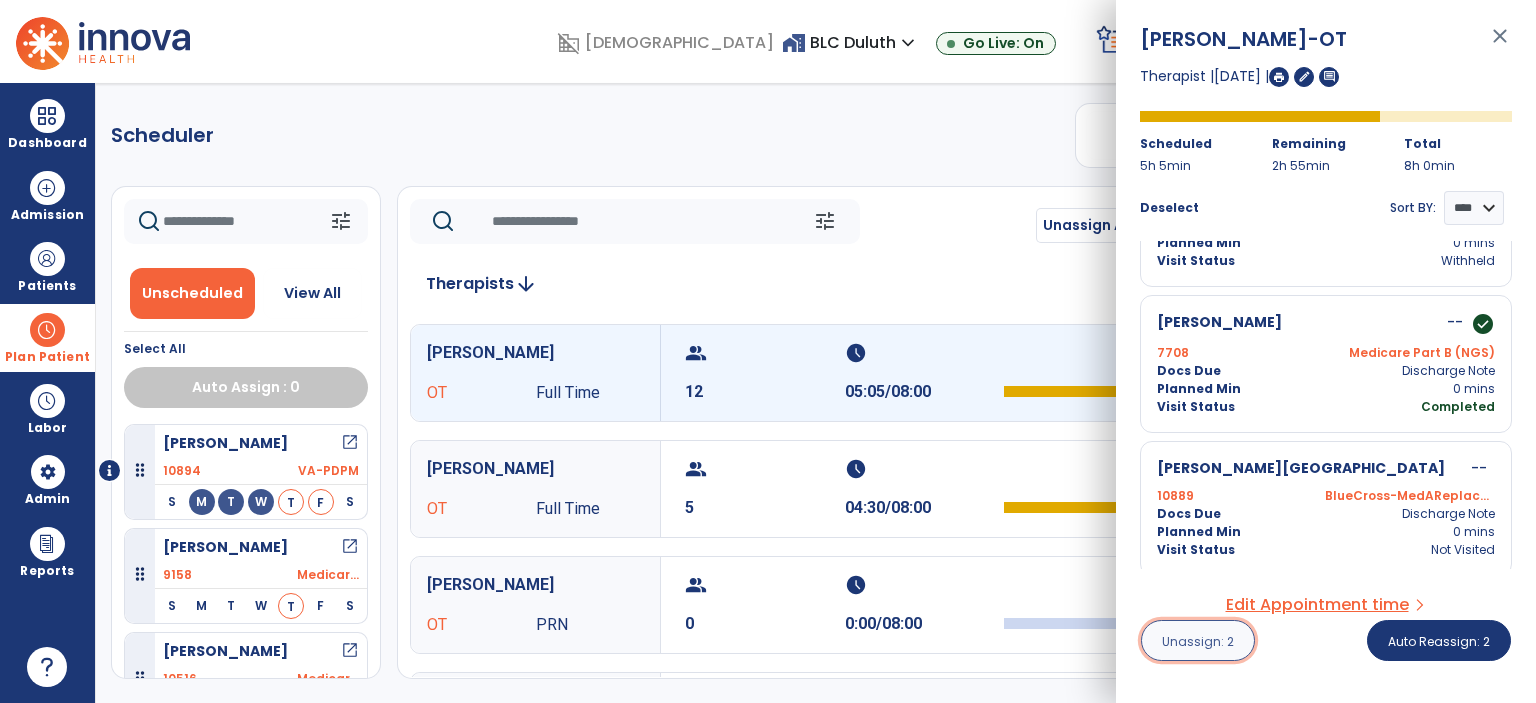 click on "Unassign: 2" at bounding box center (1198, 641) 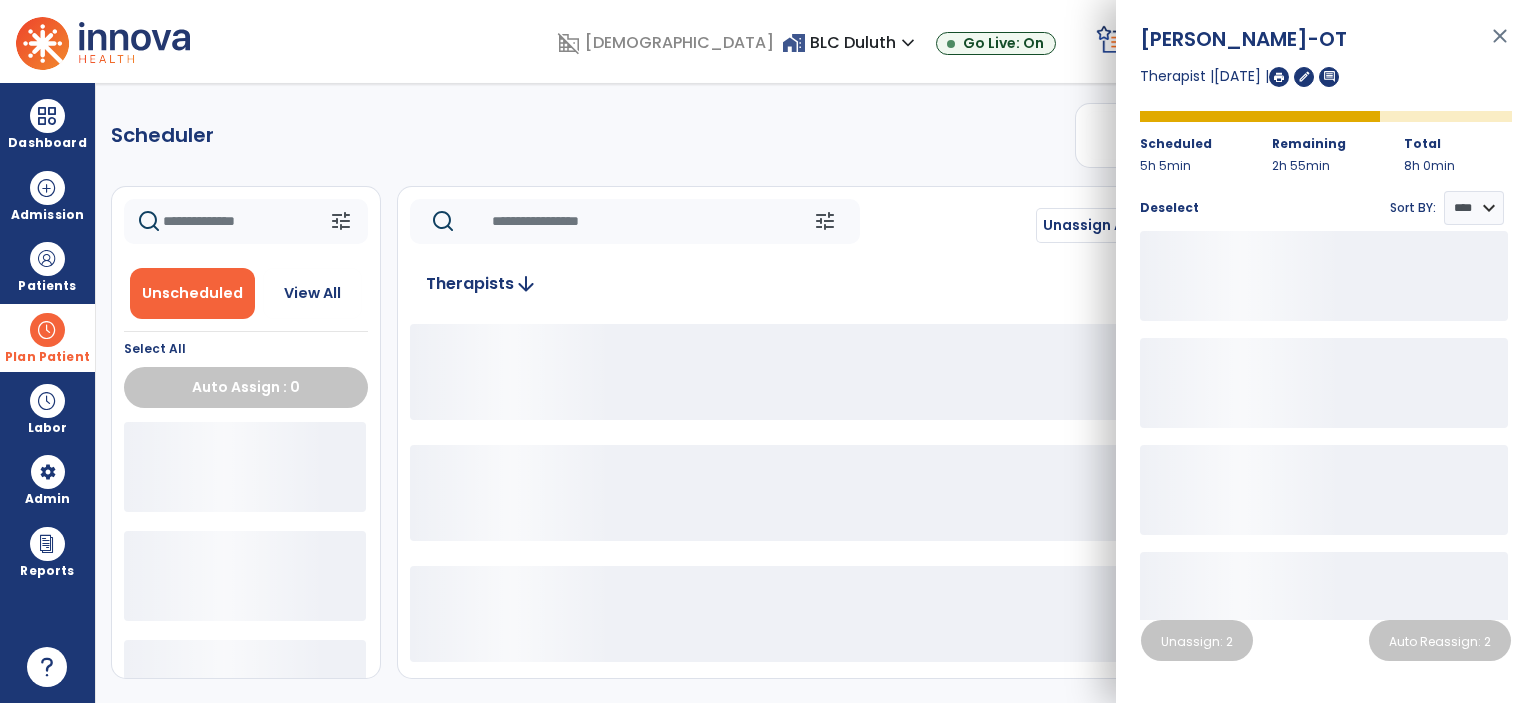 click on "Scheduler   PT   OT   ST  **** *** more_vert  Manage Labor   View All Therapists   Print" 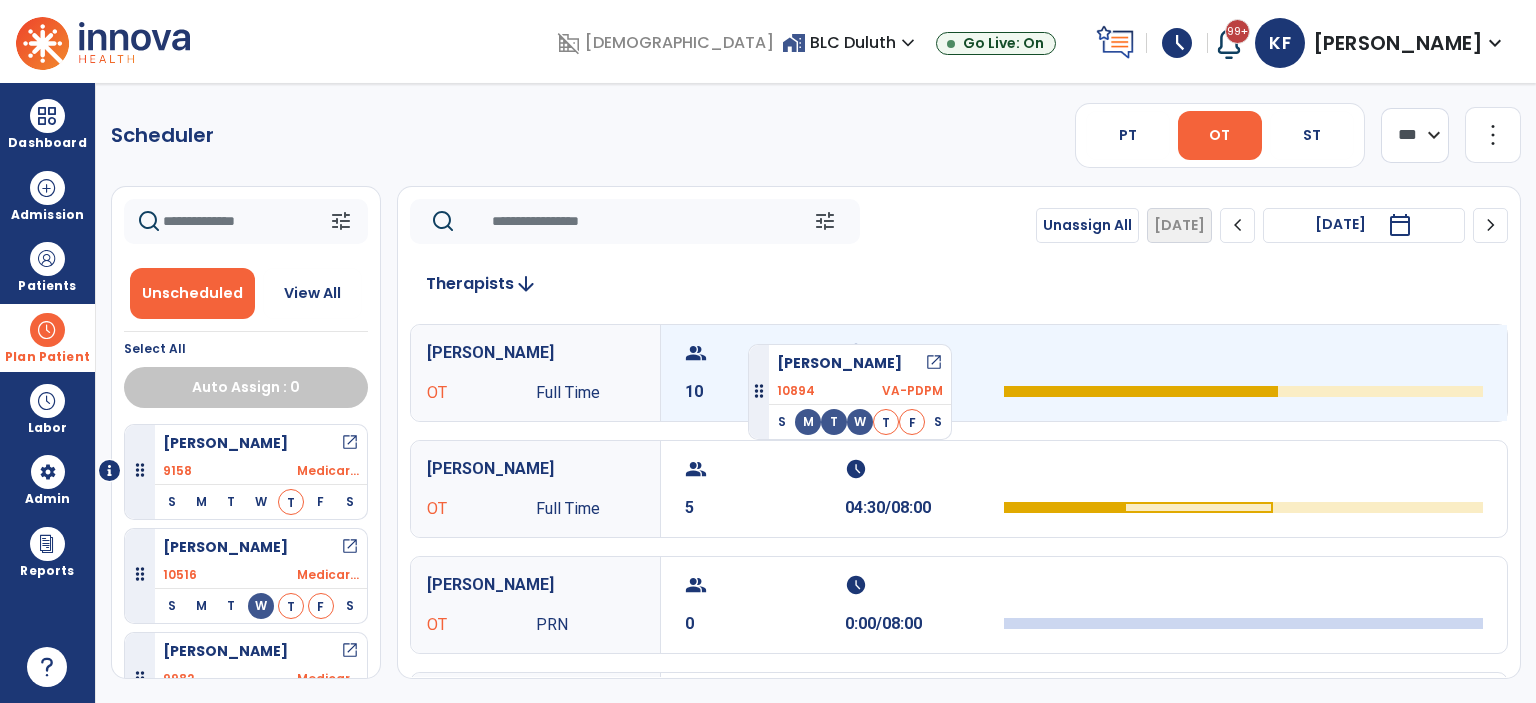 drag, startPoint x: 256, startPoint y: 450, endPoint x: 748, endPoint y: 336, distance: 505.03464 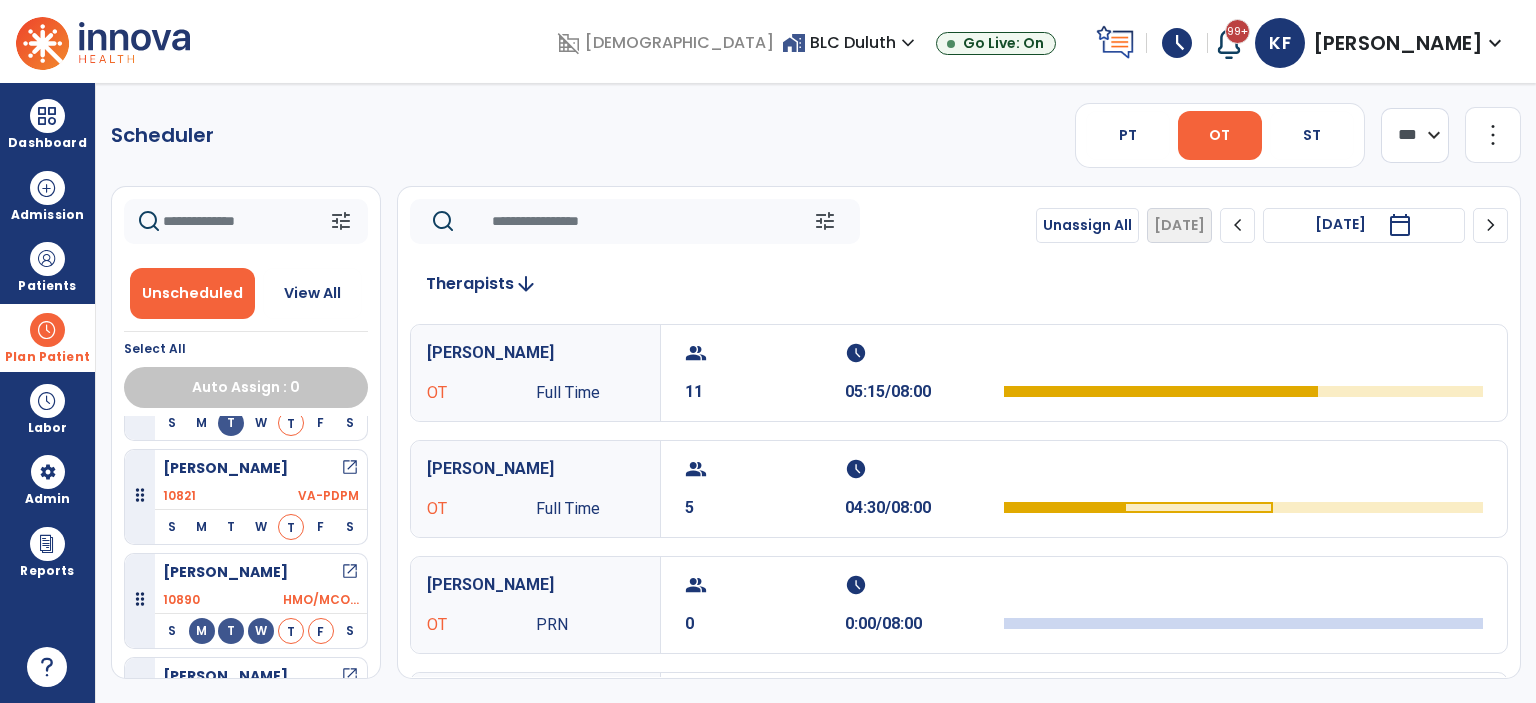 scroll, scrollTop: 452, scrollLeft: 0, axis: vertical 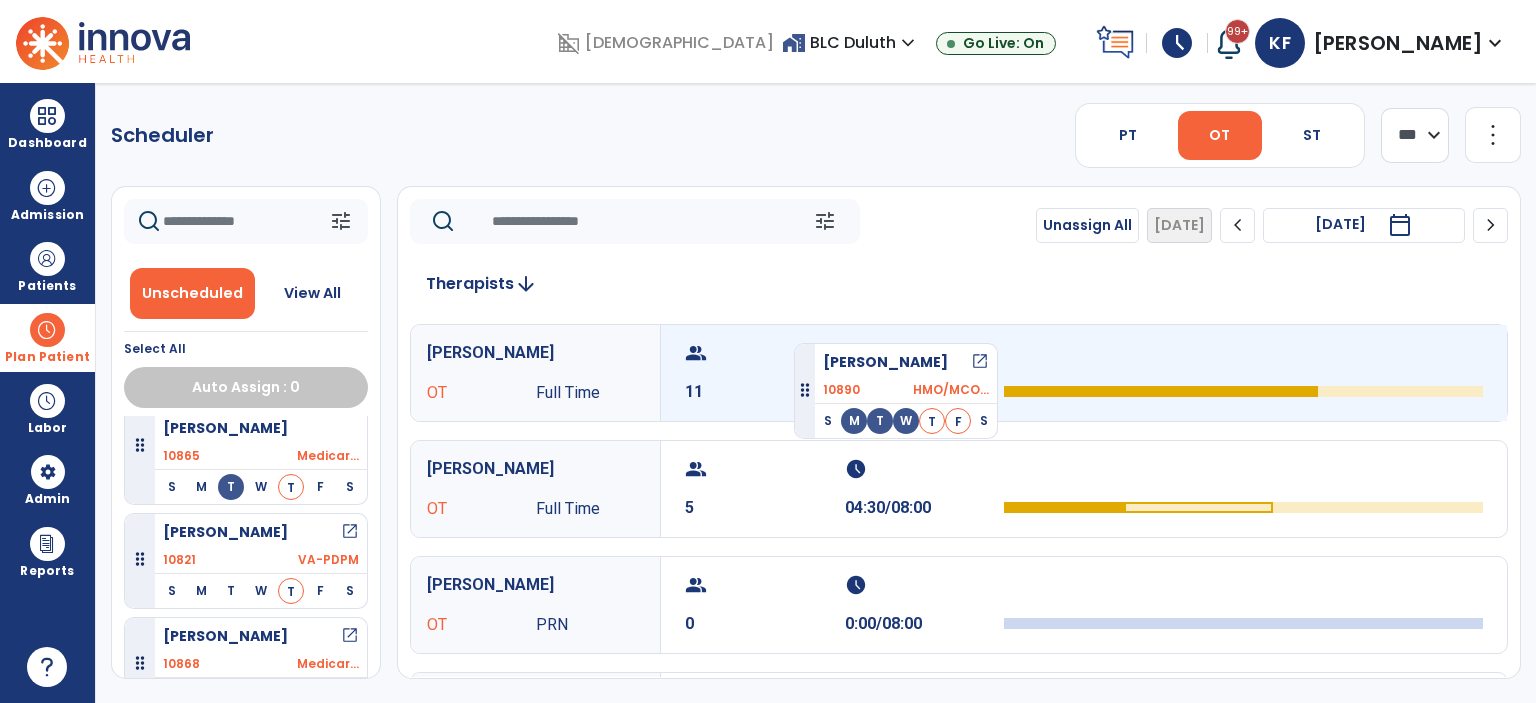 drag, startPoint x: 232, startPoint y: 535, endPoint x: 794, endPoint y: 334, distance: 596.8626 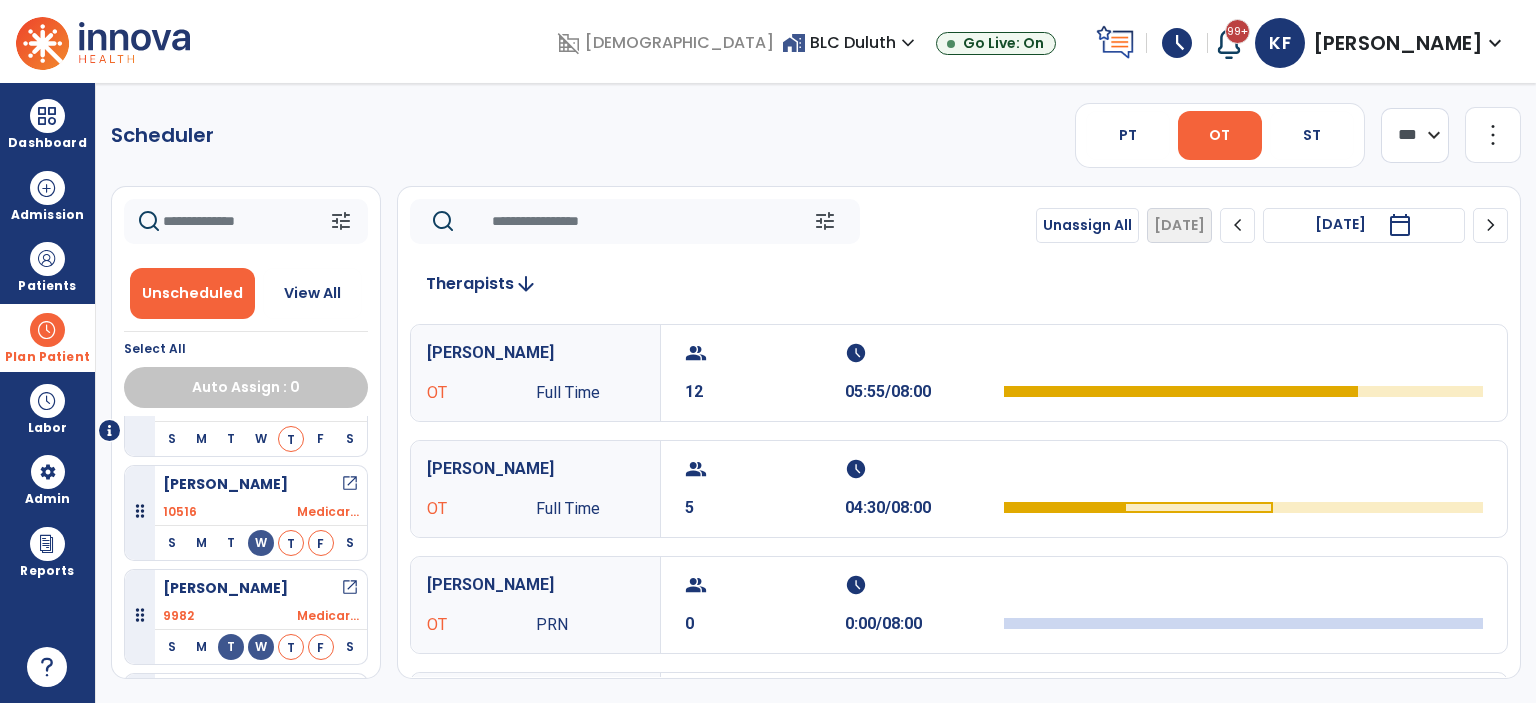 scroll, scrollTop: 64, scrollLeft: 0, axis: vertical 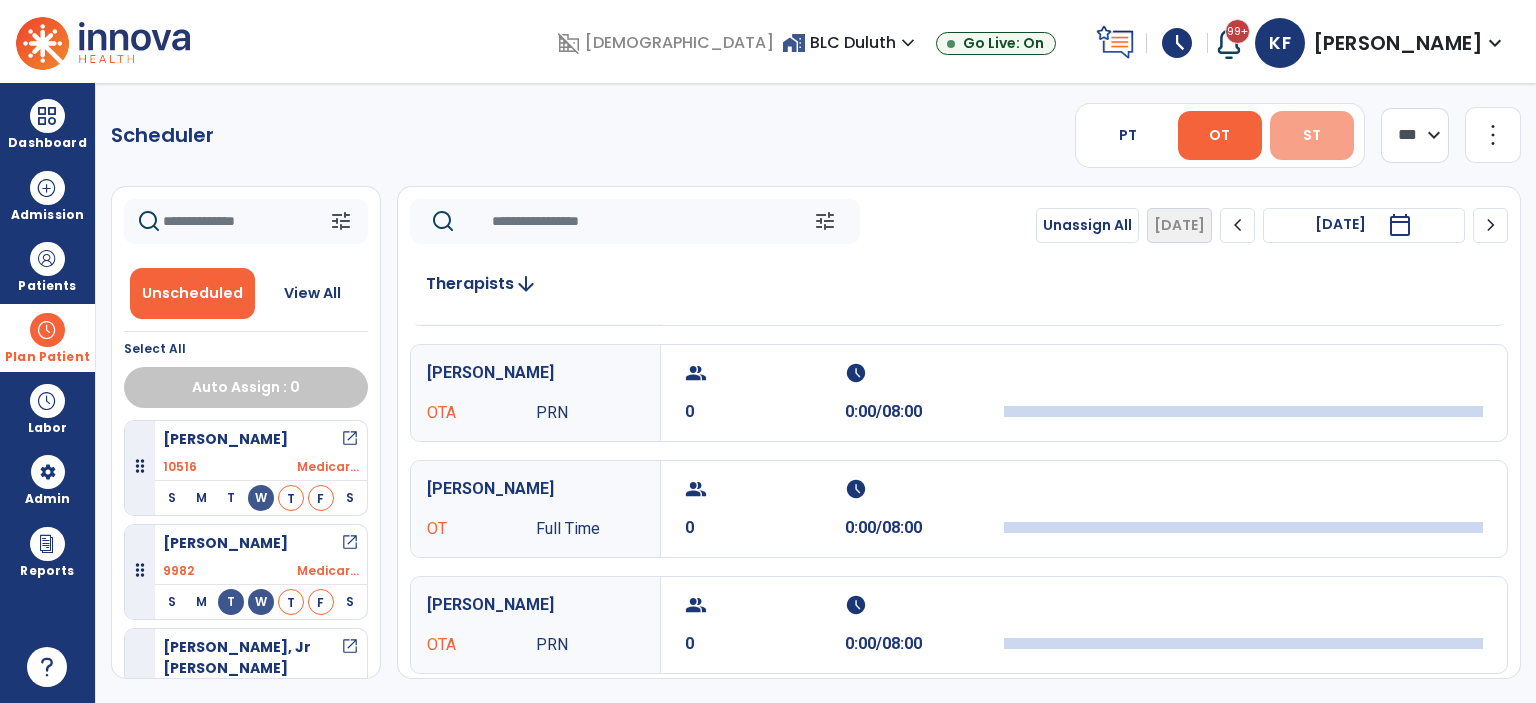 click on "ST" at bounding box center [1312, 135] 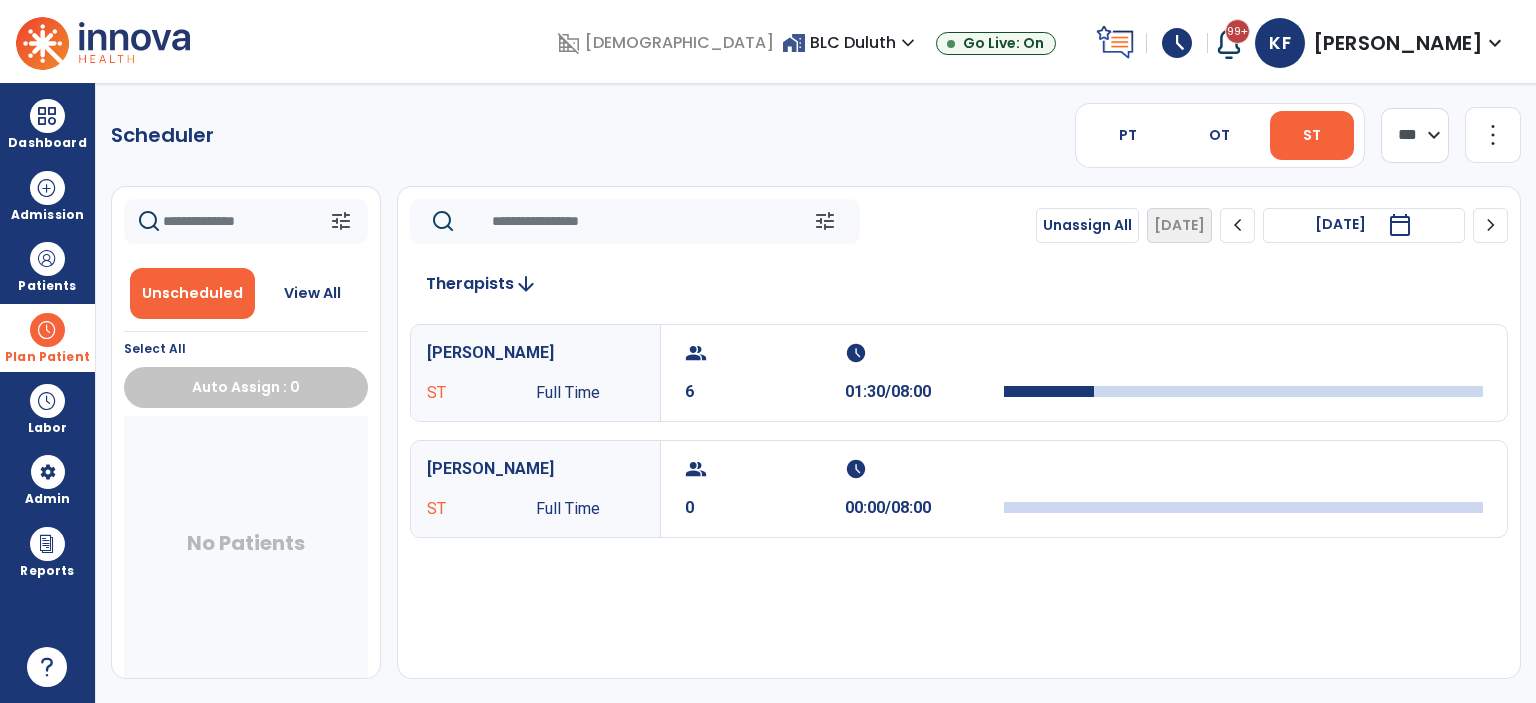 scroll, scrollTop: 0, scrollLeft: 0, axis: both 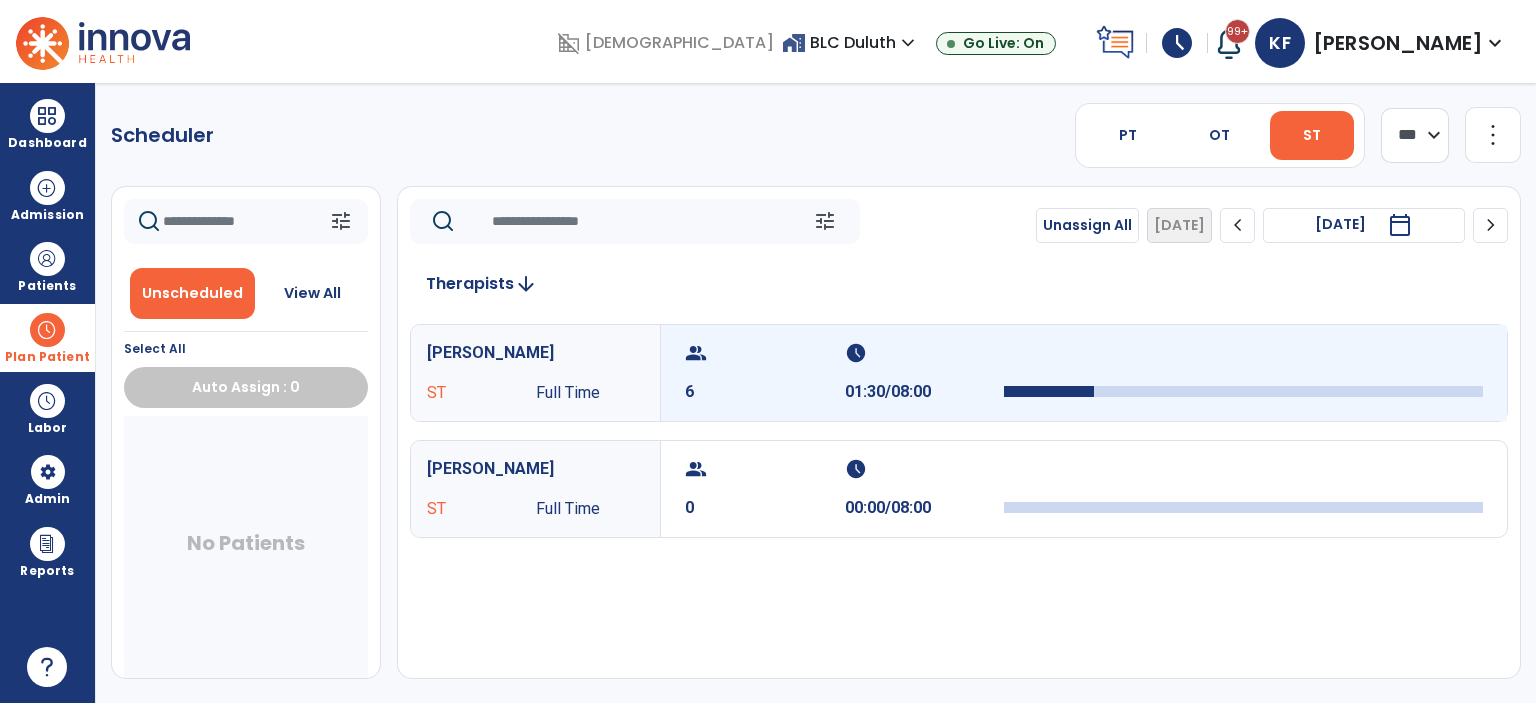 click at bounding box center [1243, 391] 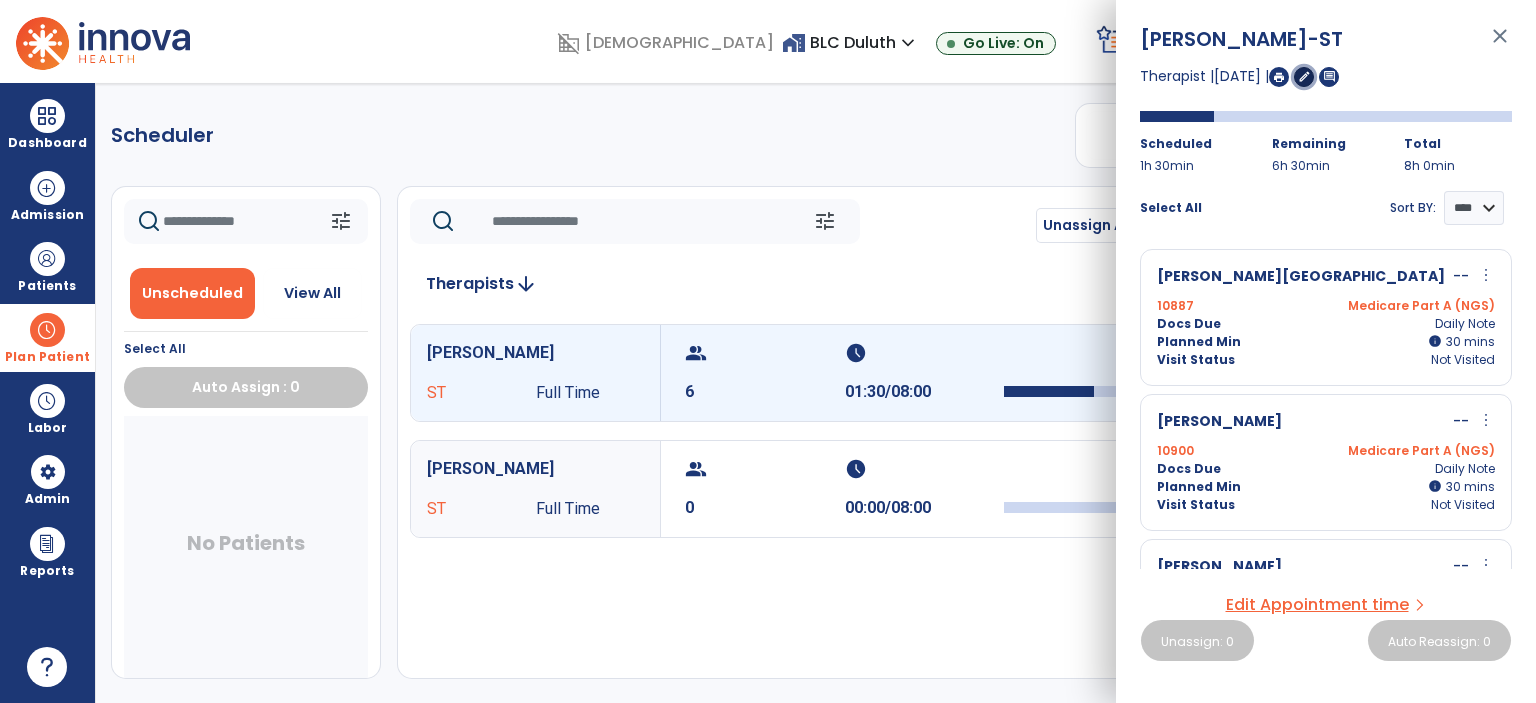 click on "edit" at bounding box center (1304, 76) 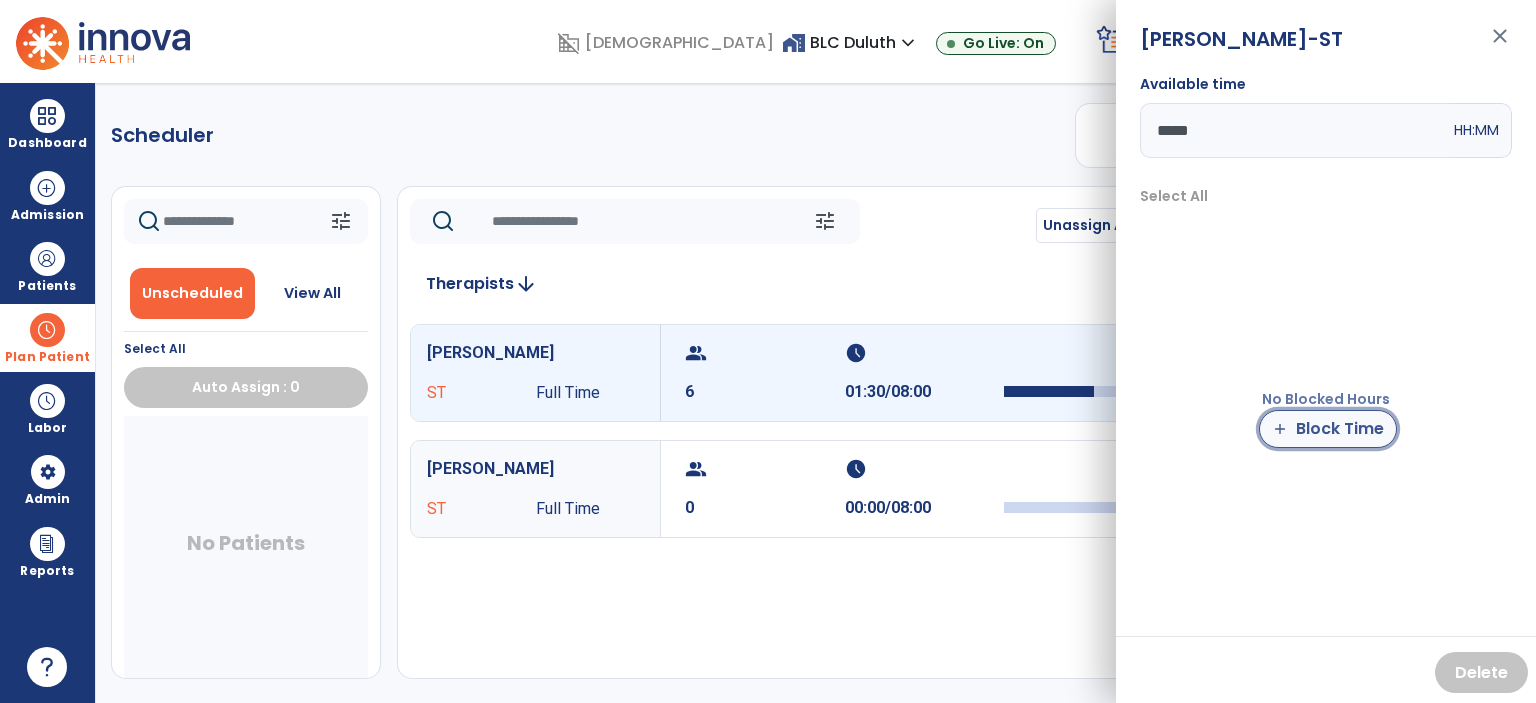 click on "add   Block Time" at bounding box center [1328, 429] 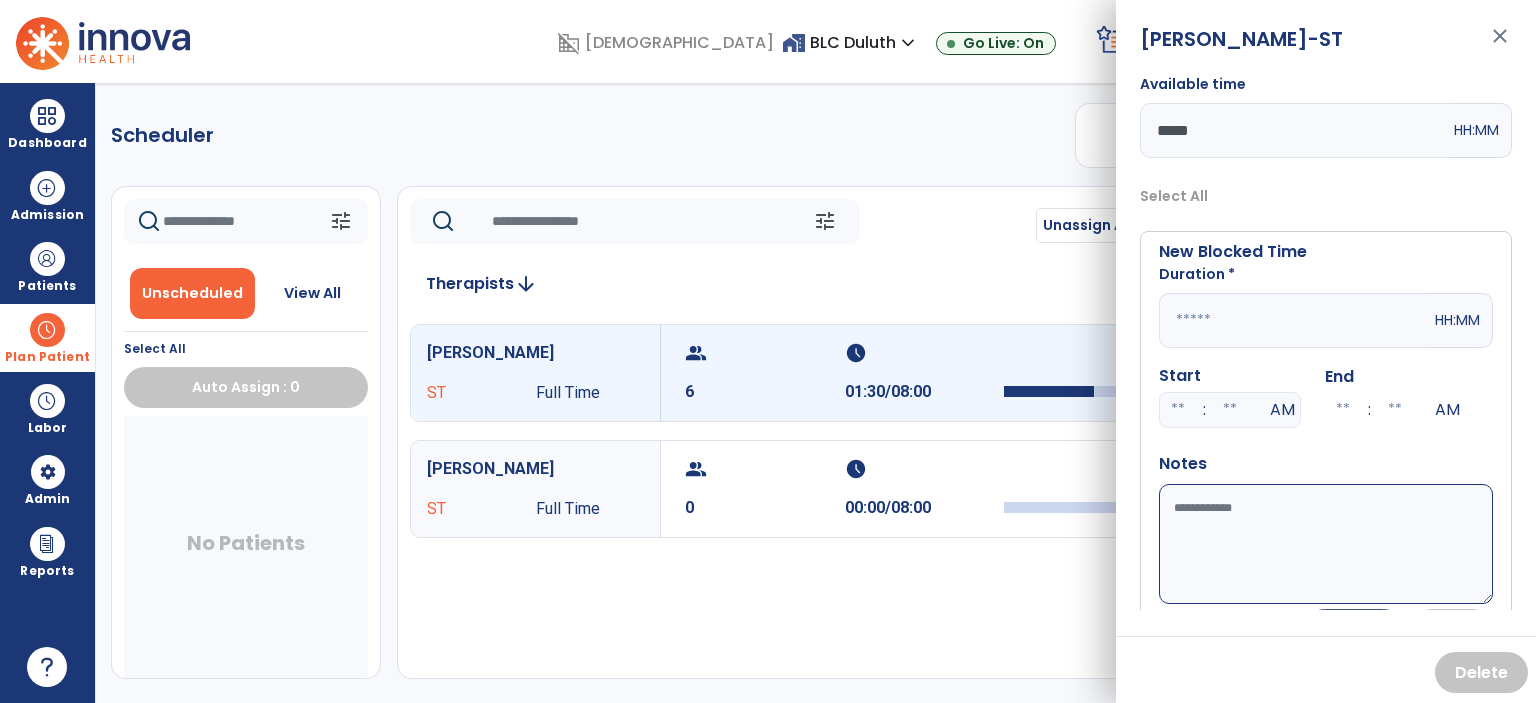 click at bounding box center (1295, 320) 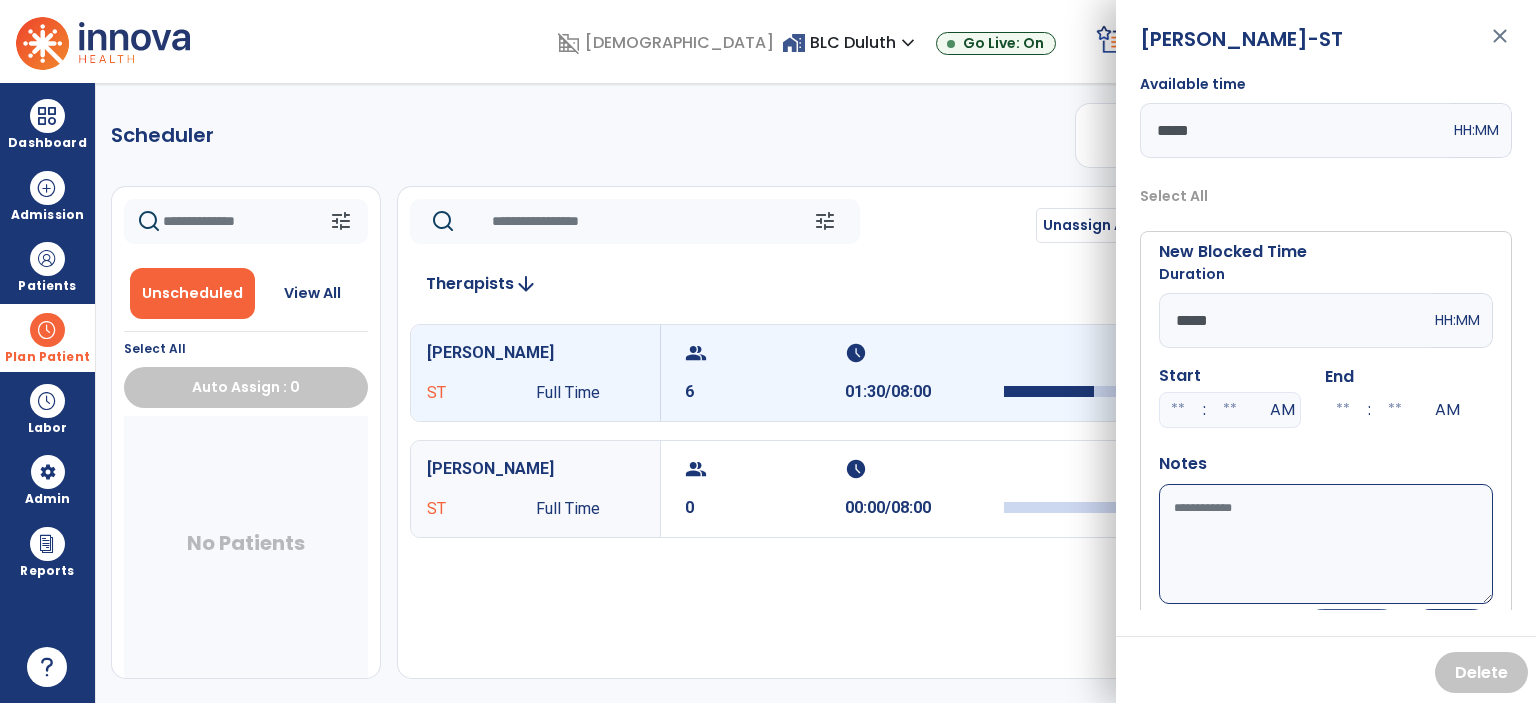 type on "*****" 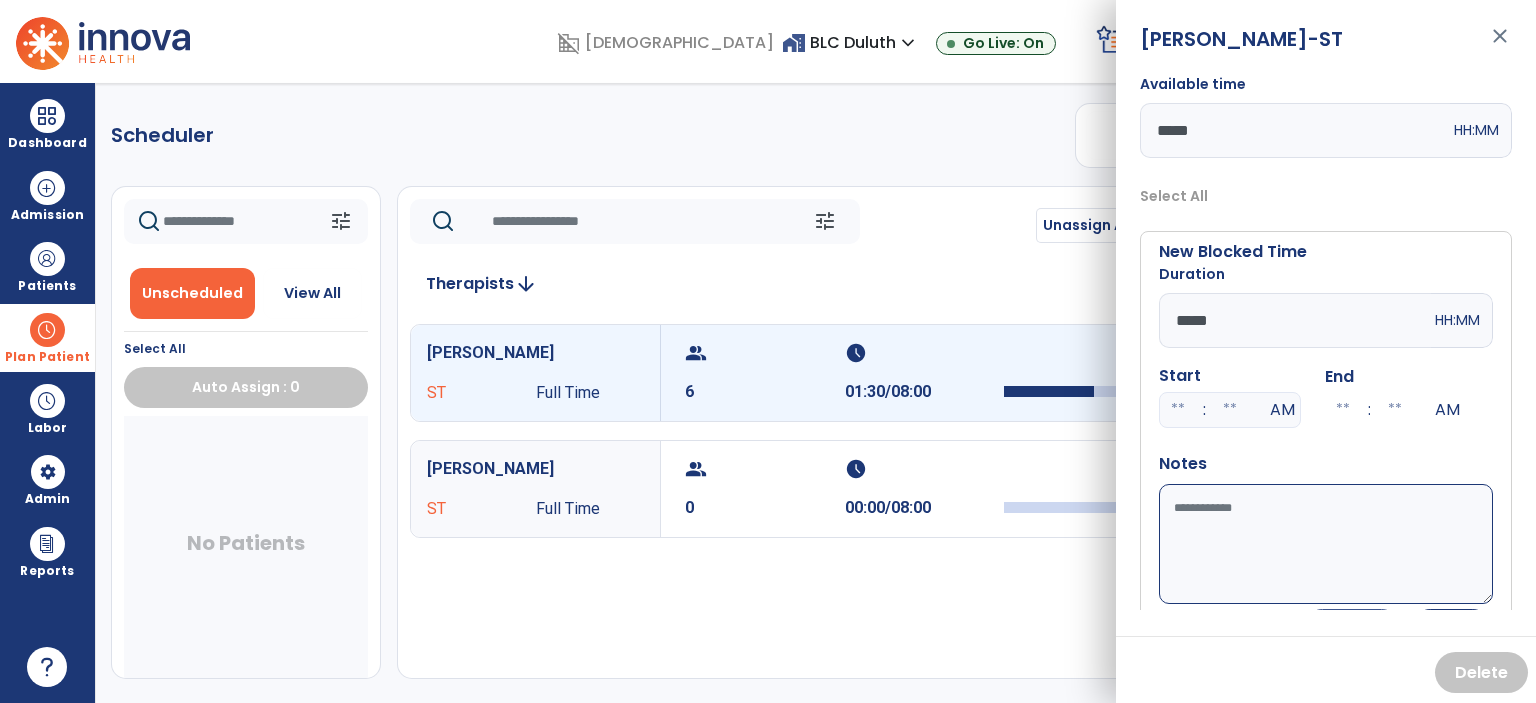 click on "Available time" at bounding box center [1326, 544] 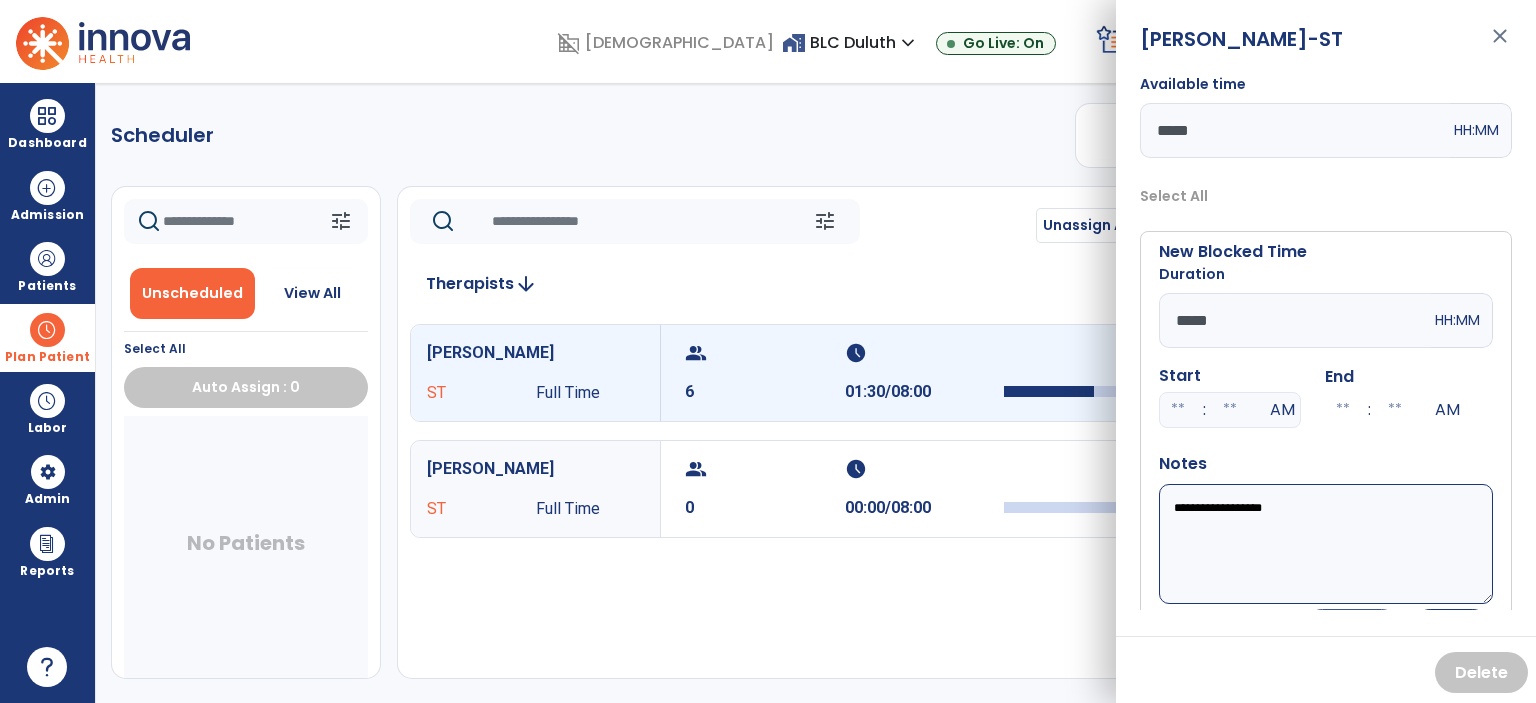 scroll, scrollTop: 48, scrollLeft: 0, axis: vertical 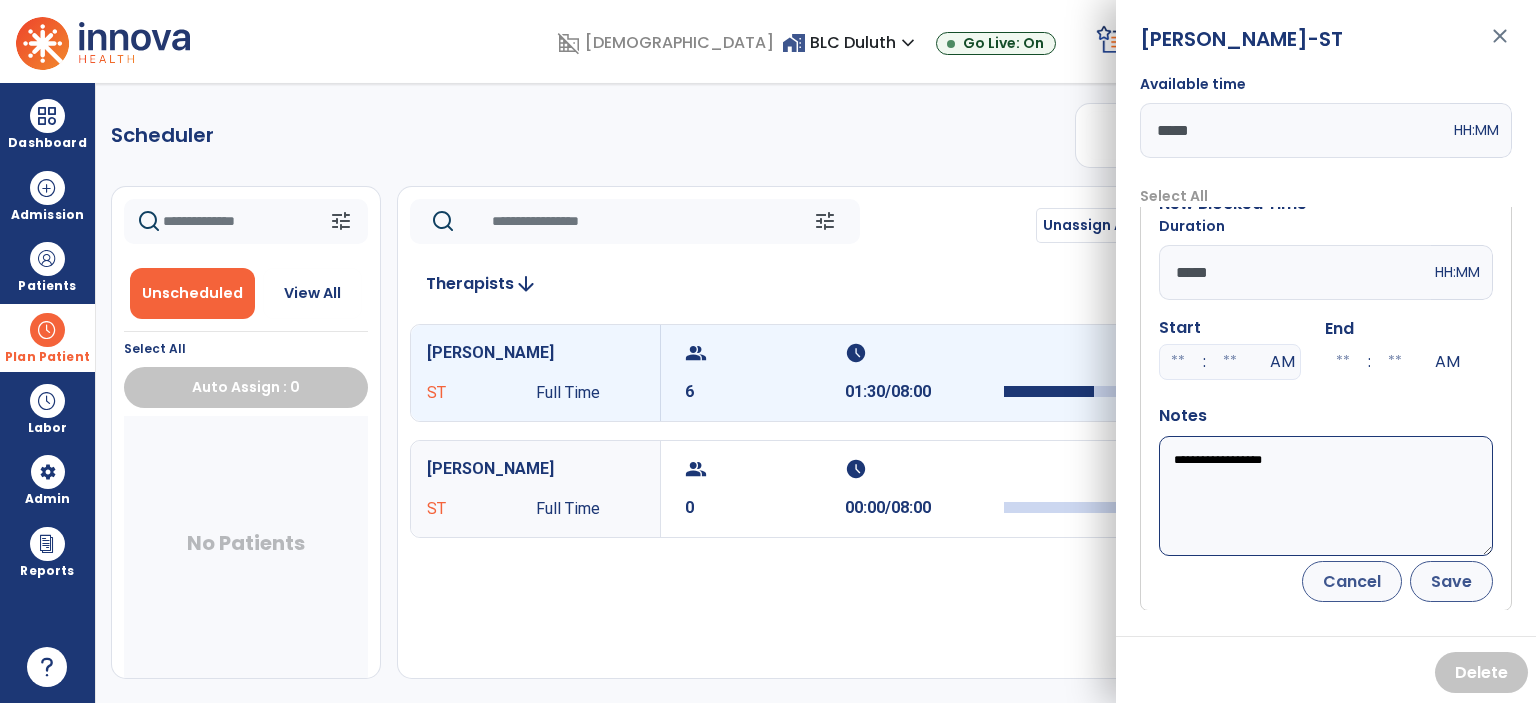 type on "**********" 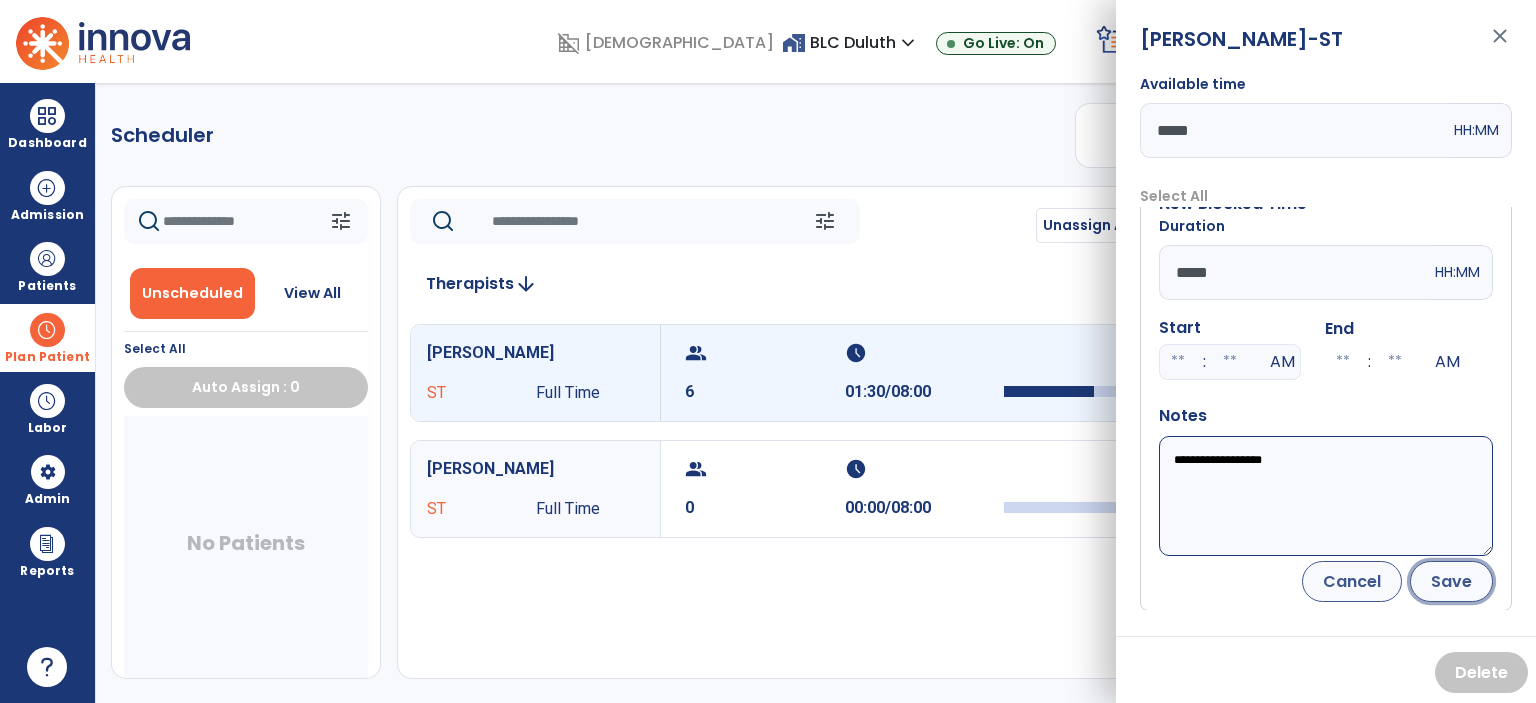 click on "Save" at bounding box center (1451, 581) 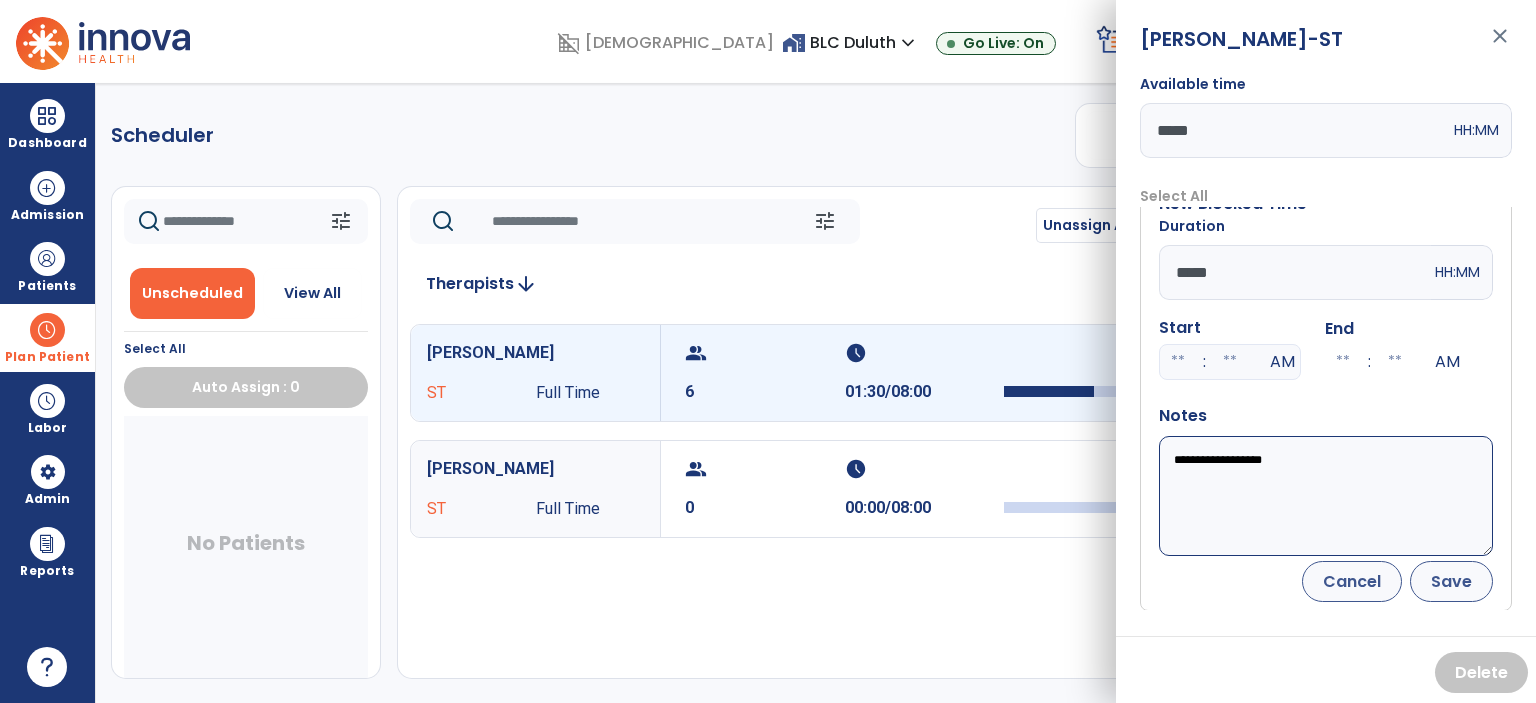 scroll, scrollTop: 0, scrollLeft: 0, axis: both 